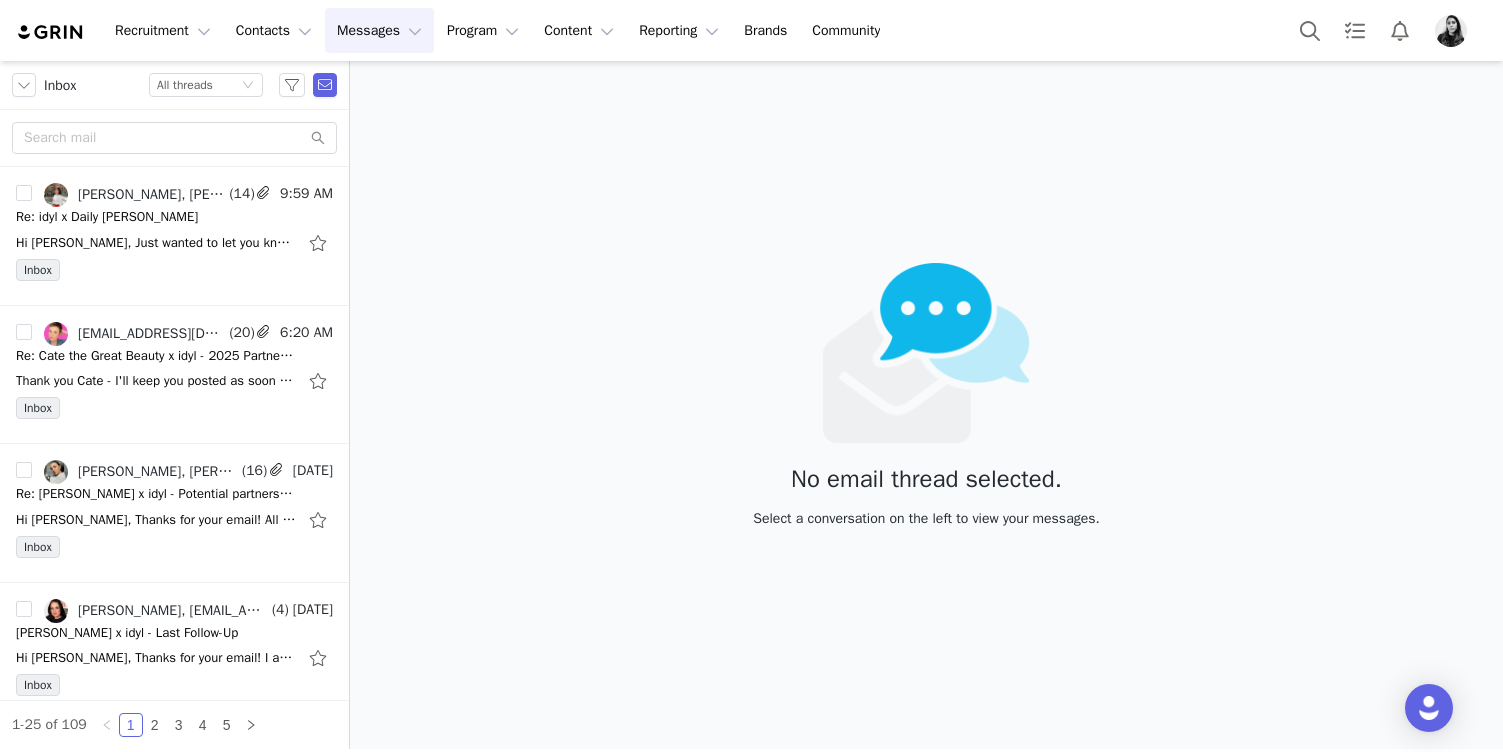 scroll, scrollTop: 0, scrollLeft: 0, axis: both 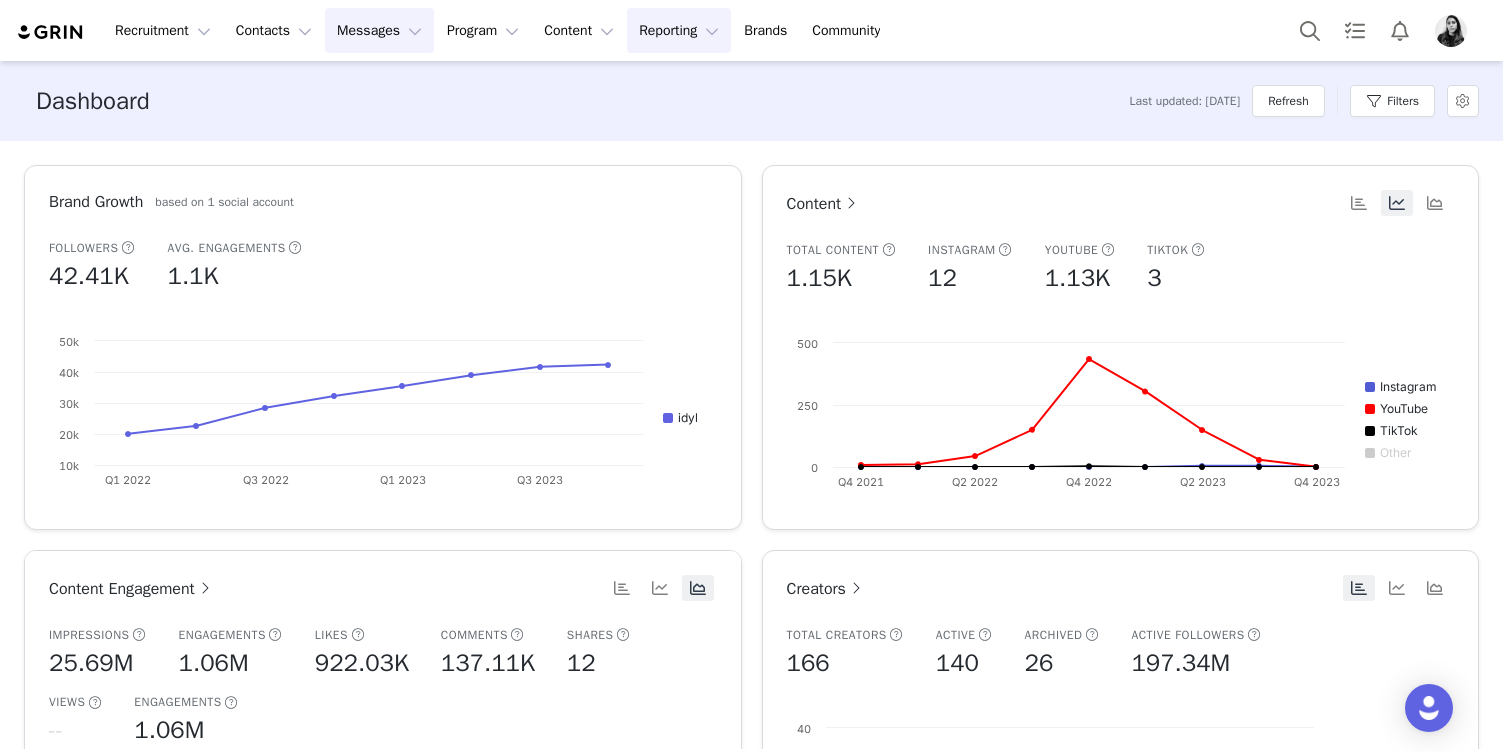 click on "Messages Messages" at bounding box center (379, 30) 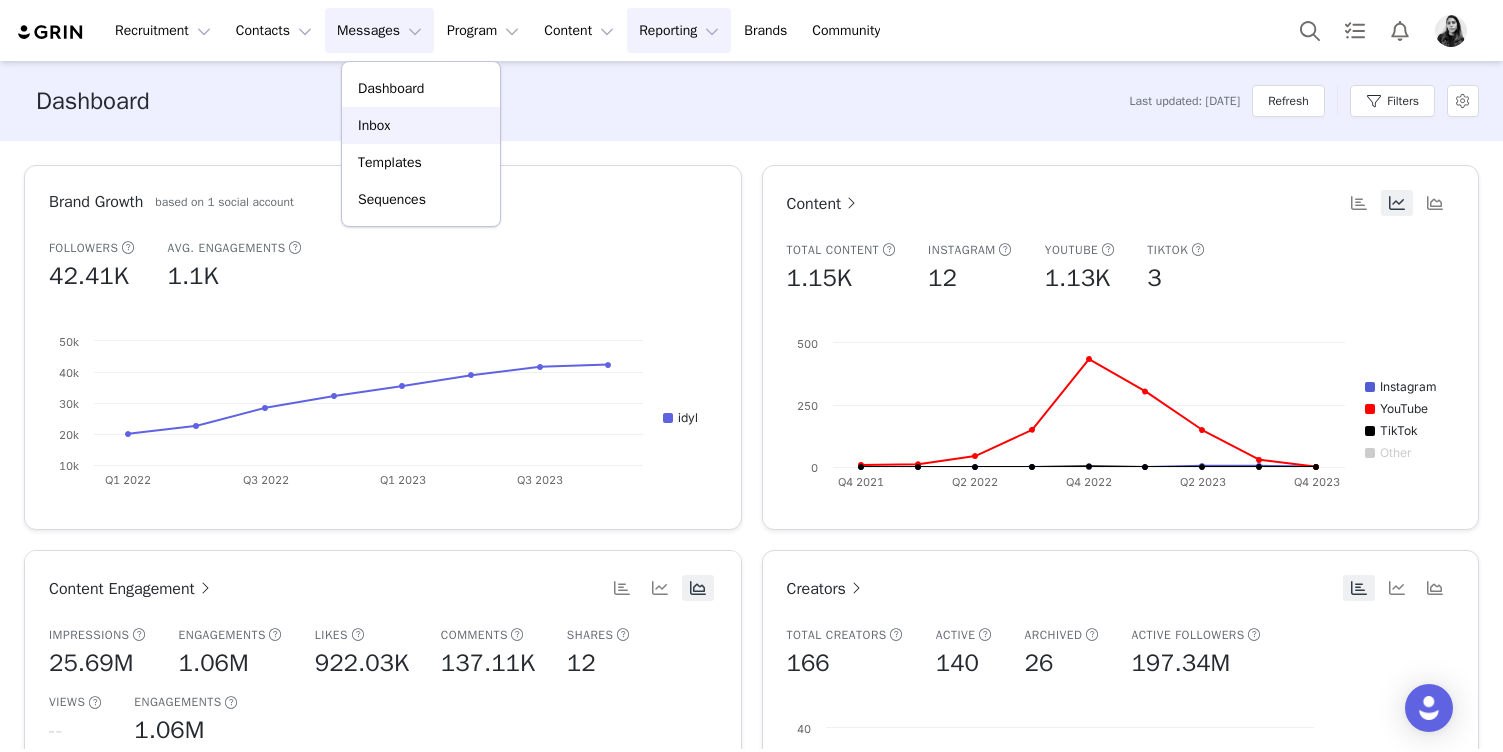 click on "Inbox" at bounding box center [374, 125] 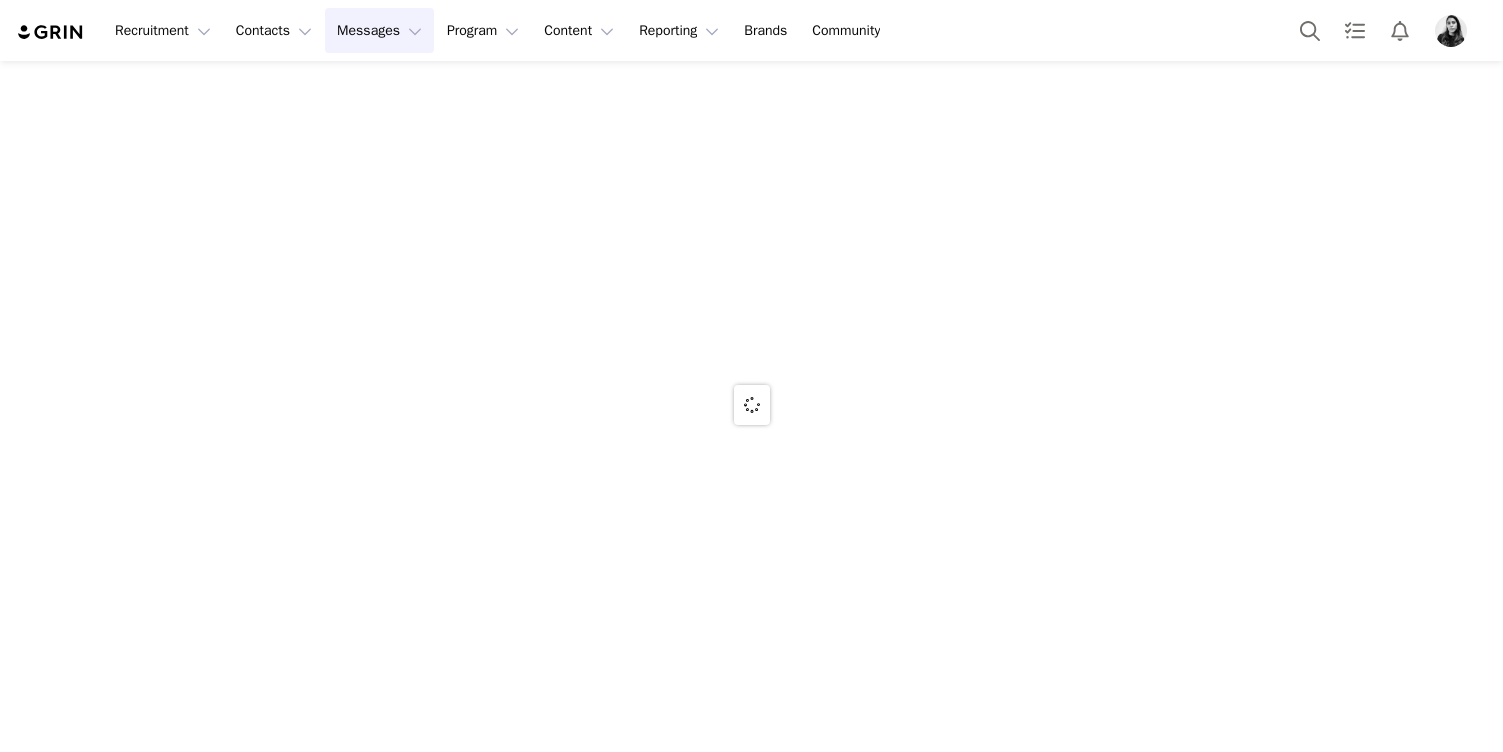 scroll, scrollTop: 0, scrollLeft: 0, axis: both 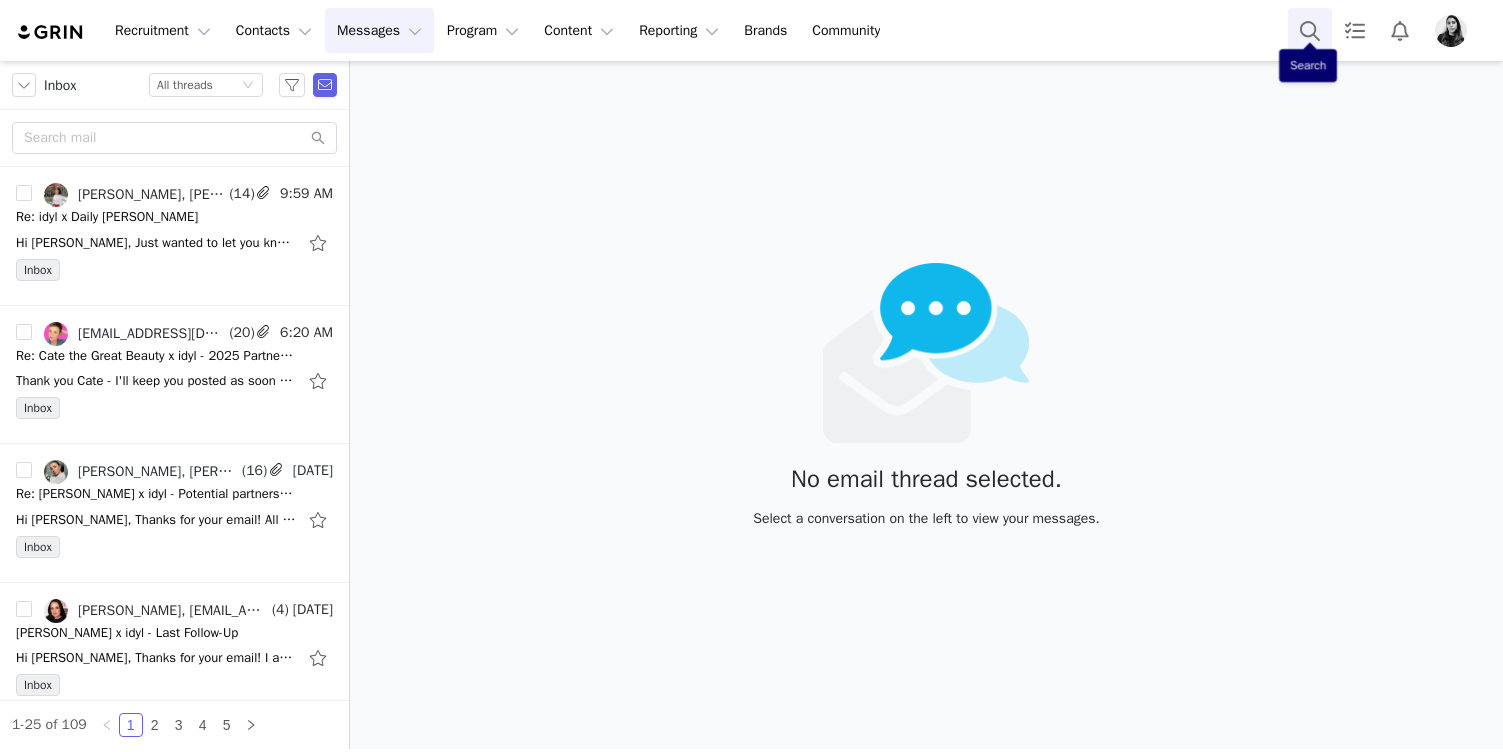 click at bounding box center (1310, 30) 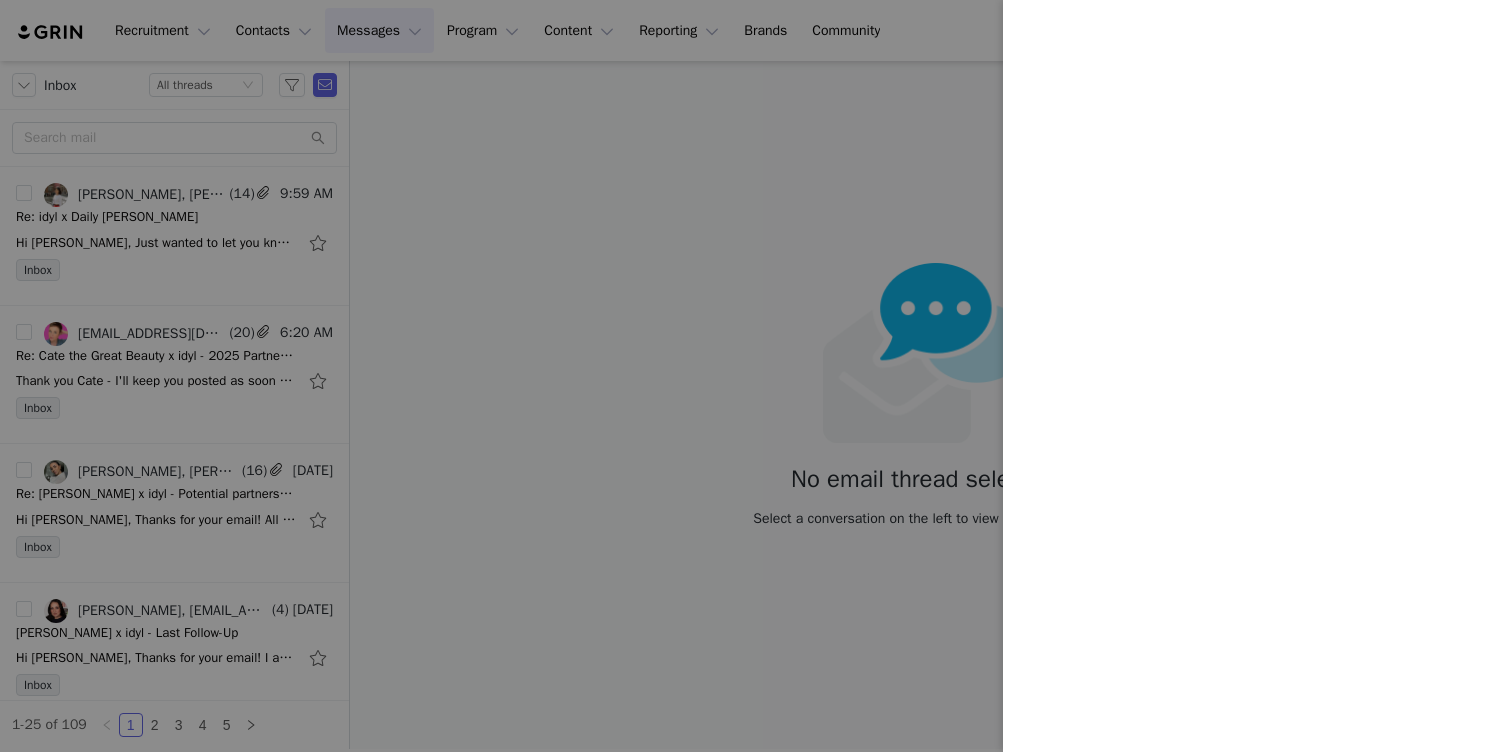 click at bounding box center [751, 376] 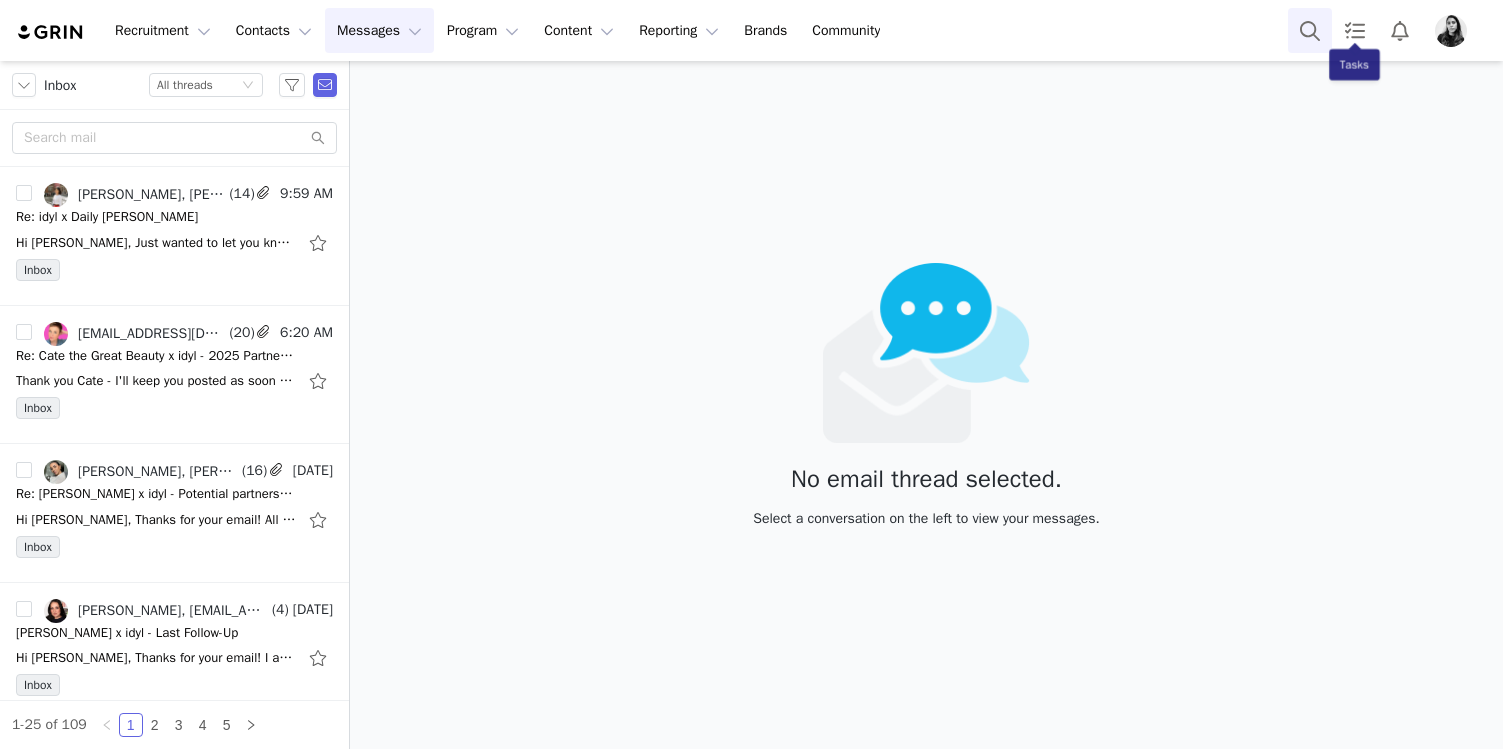 click at bounding box center (1310, 30) 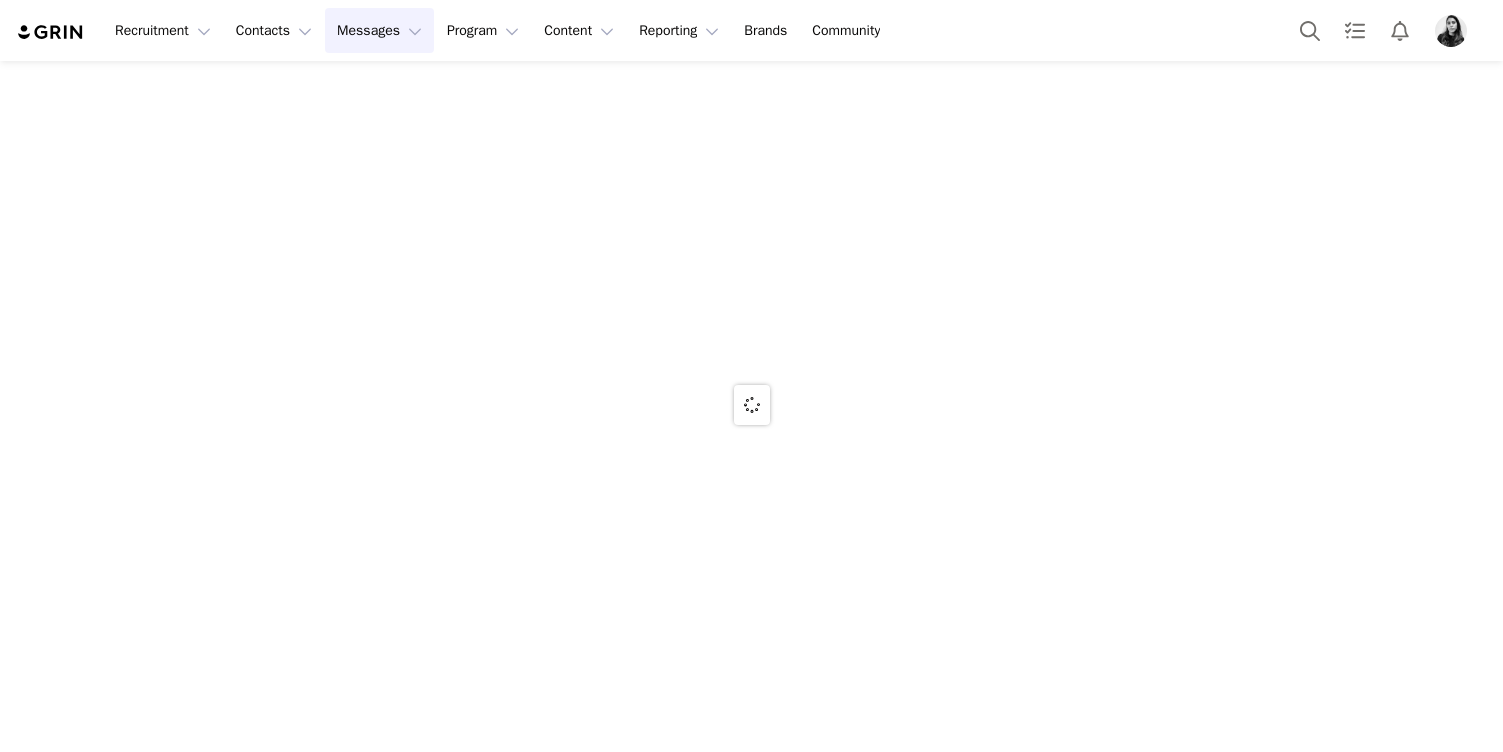 scroll, scrollTop: 0, scrollLeft: 0, axis: both 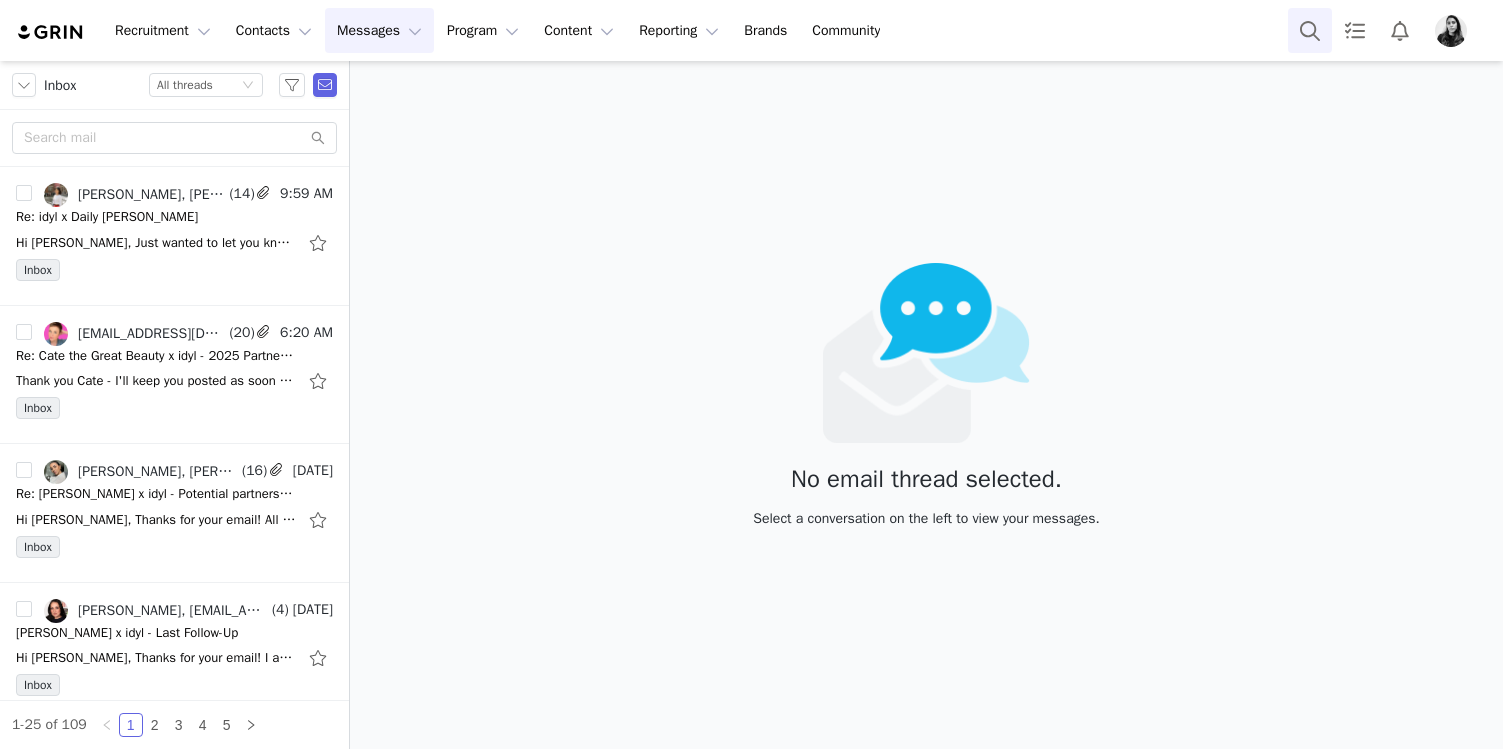 click at bounding box center (1310, 30) 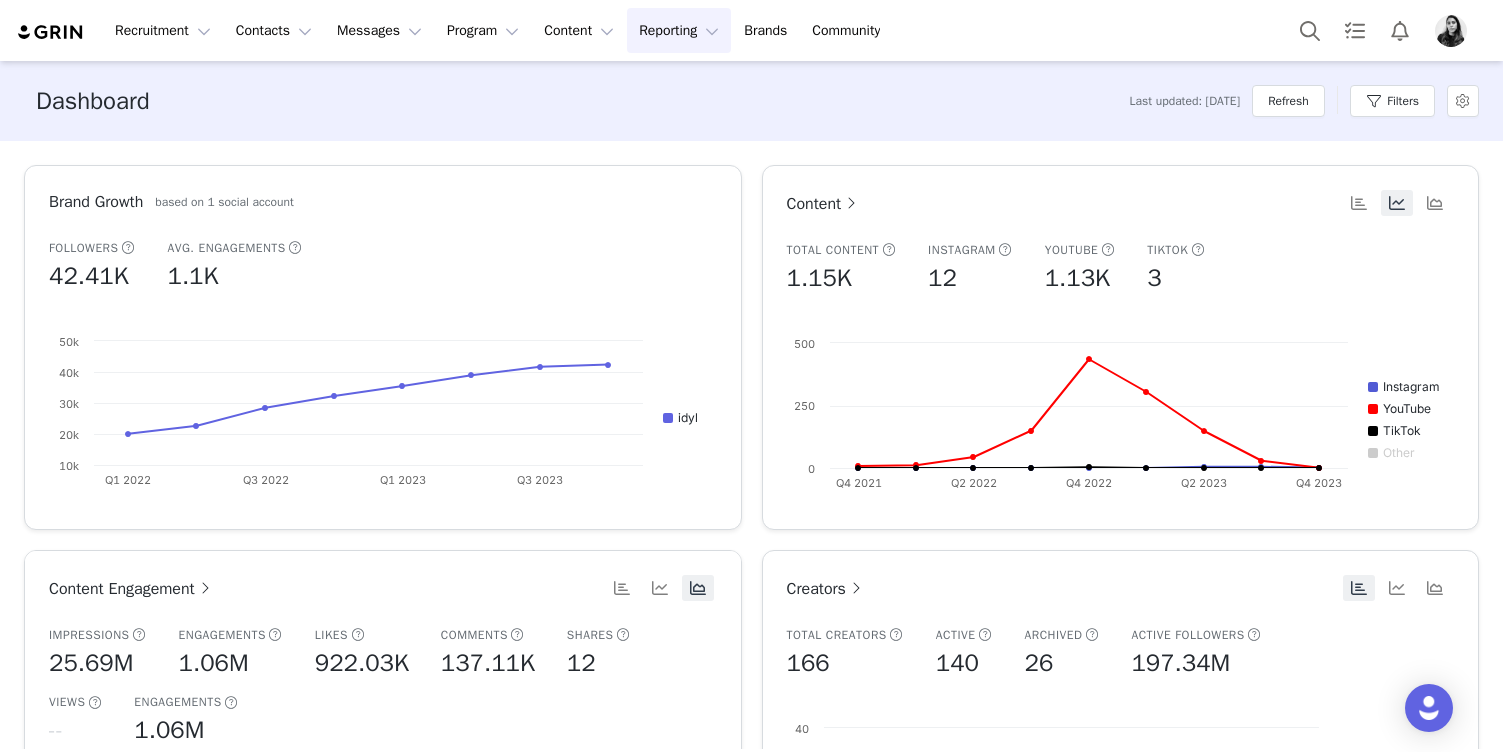 scroll, scrollTop: 0, scrollLeft: 0, axis: both 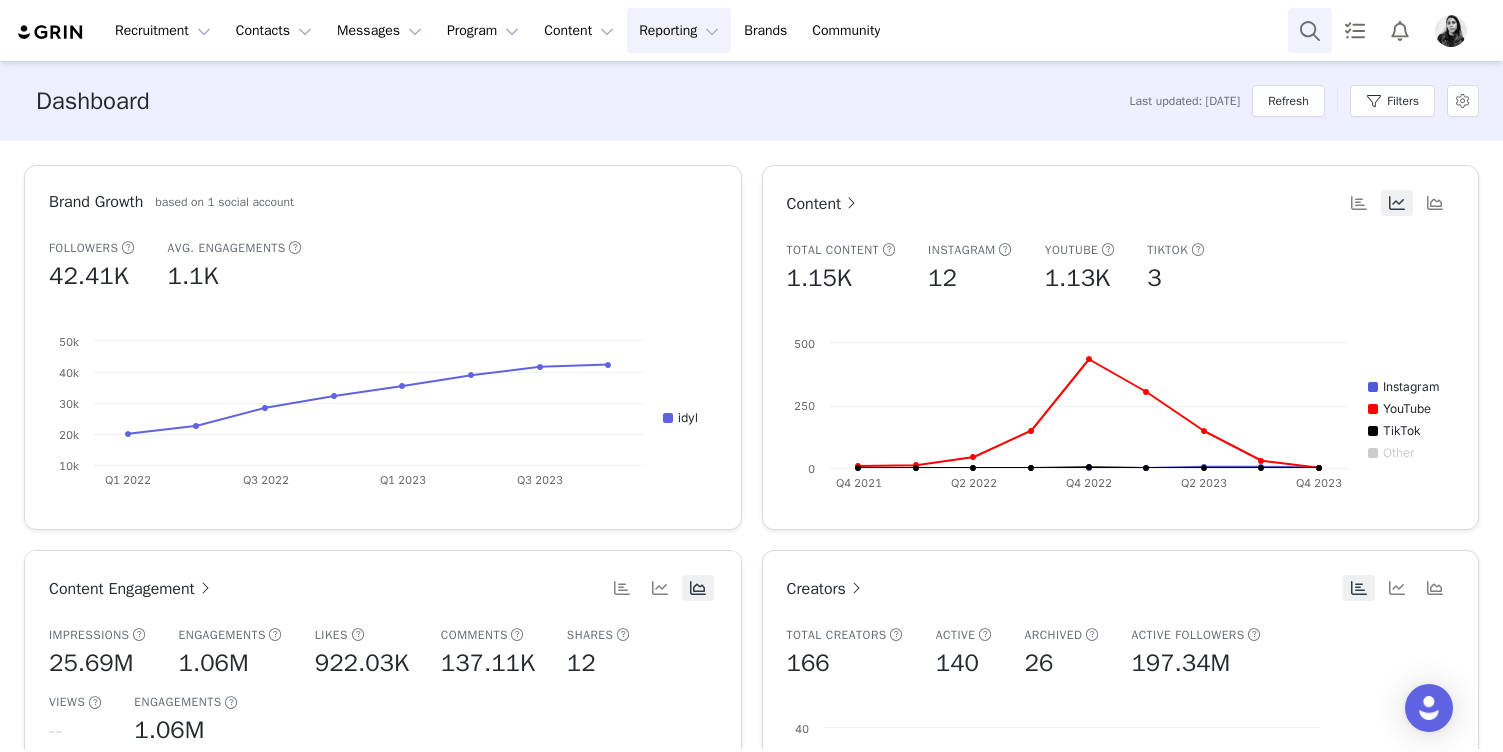 click at bounding box center [1310, 30] 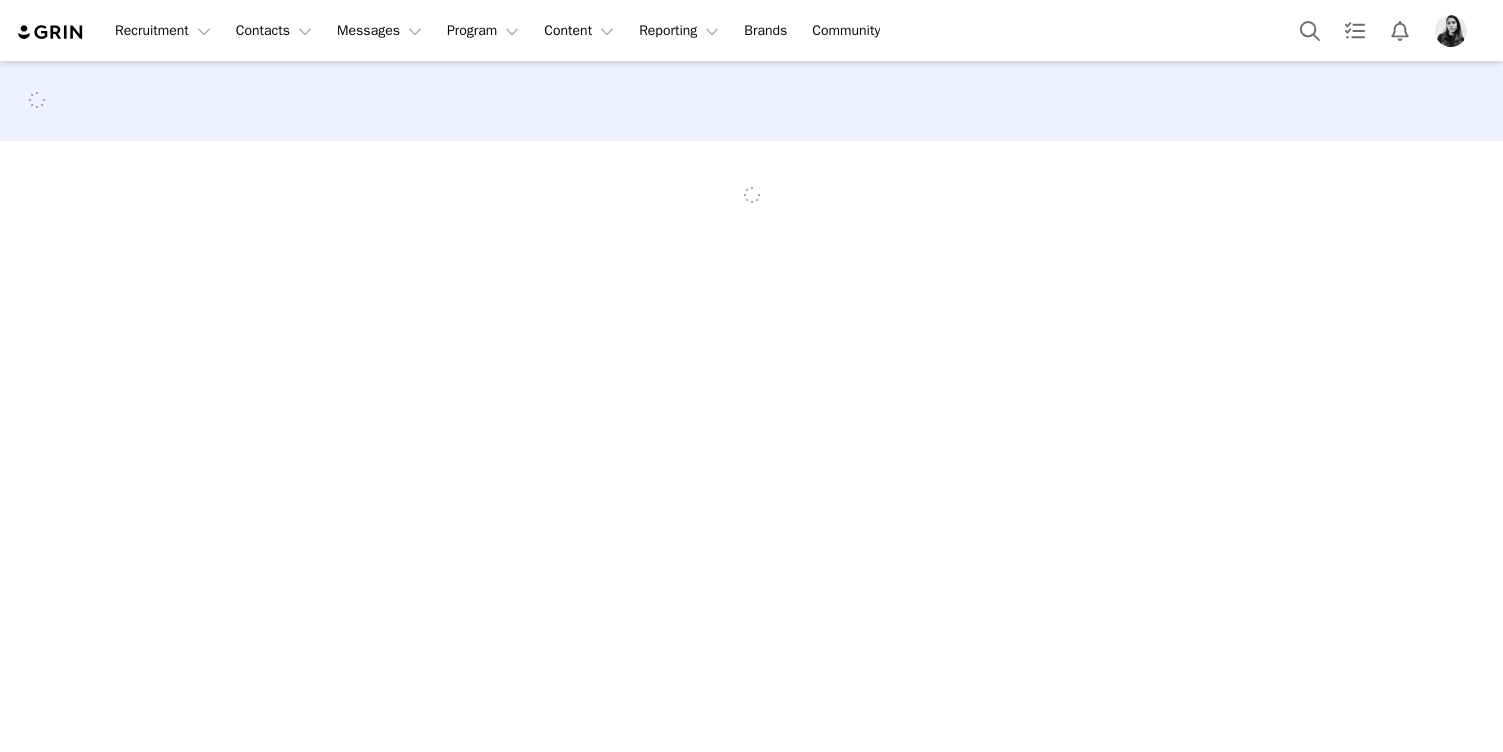 scroll, scrollTop: 0, scrollLeft: 0, axis: both 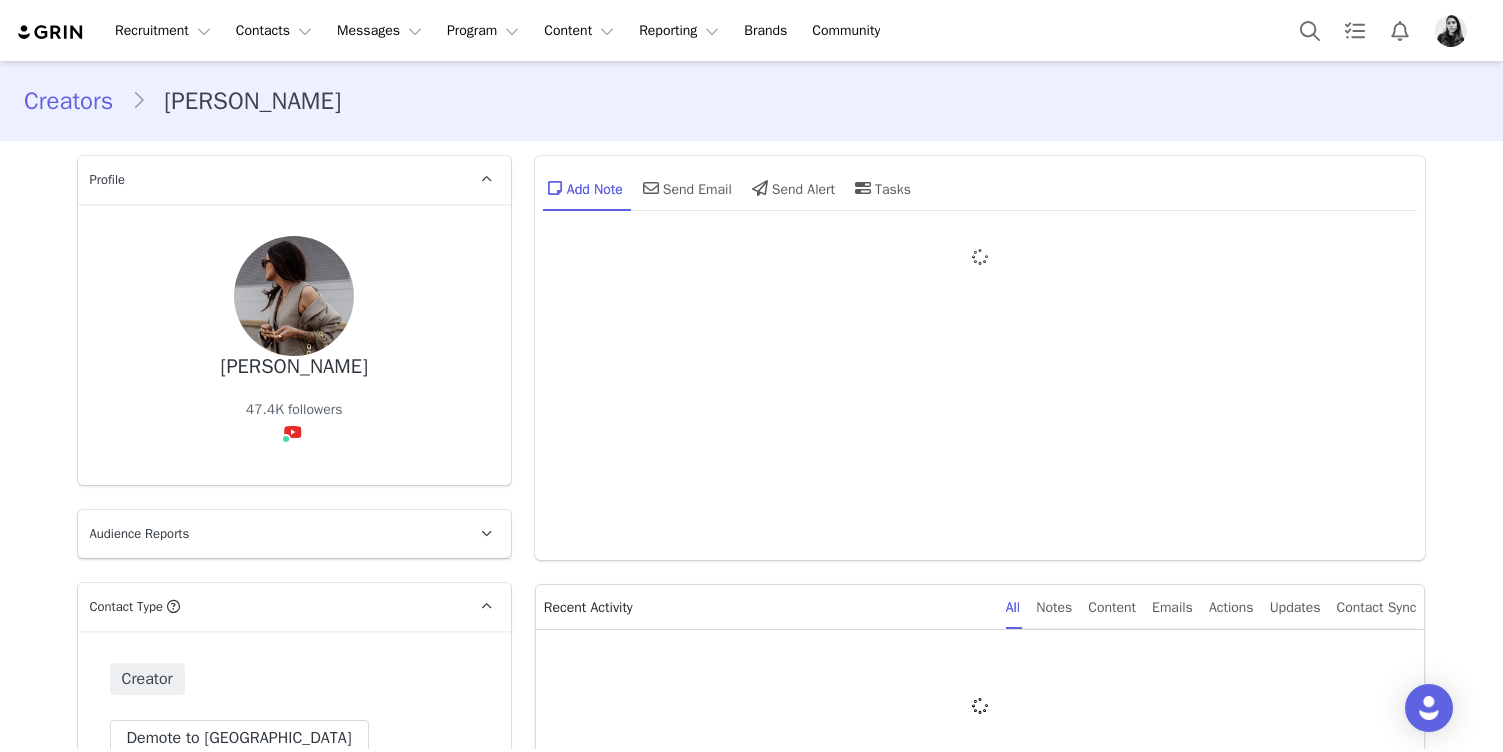 type on "+1 ([GEOGRAPHIC_DATA])" 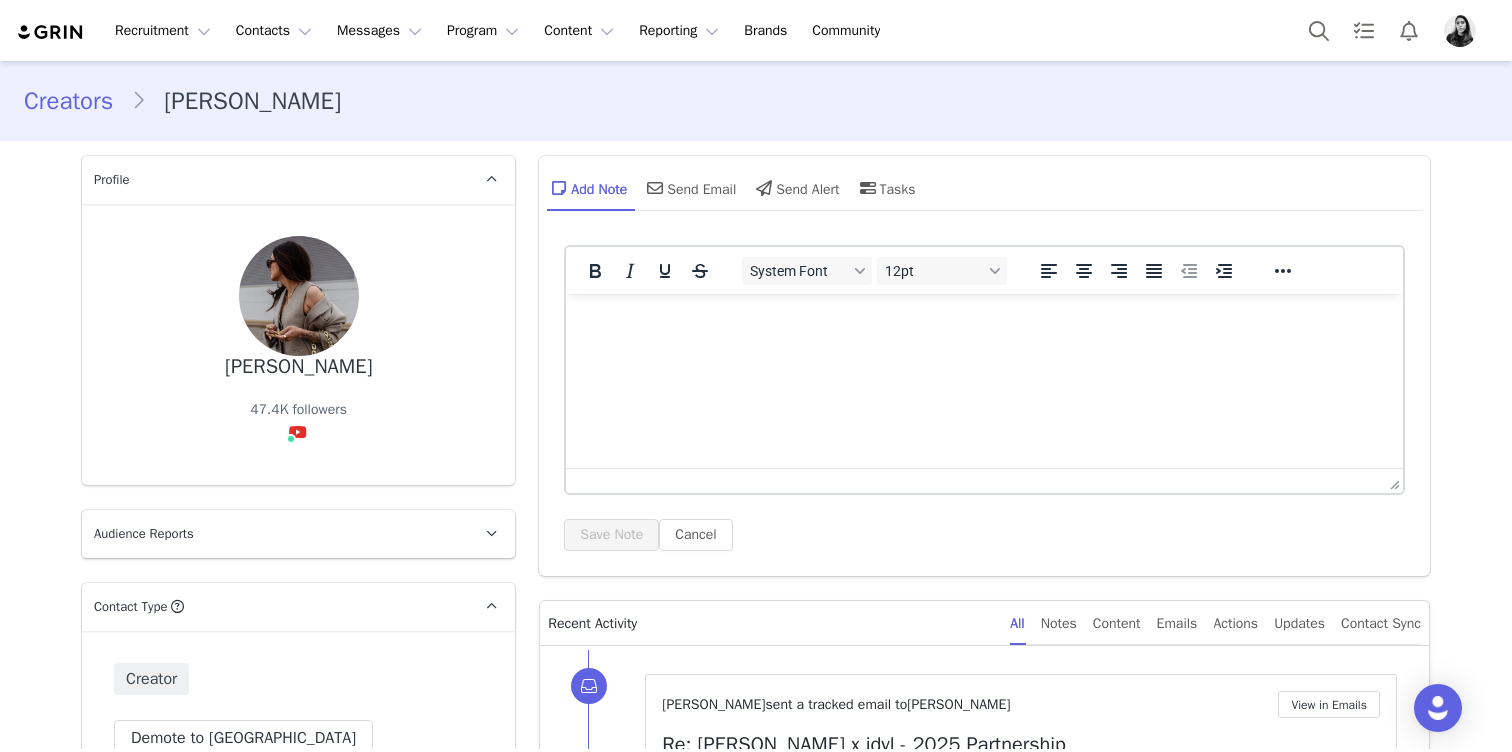 scroll, scrollTop: 0, scrollLeft: 0, axis: both 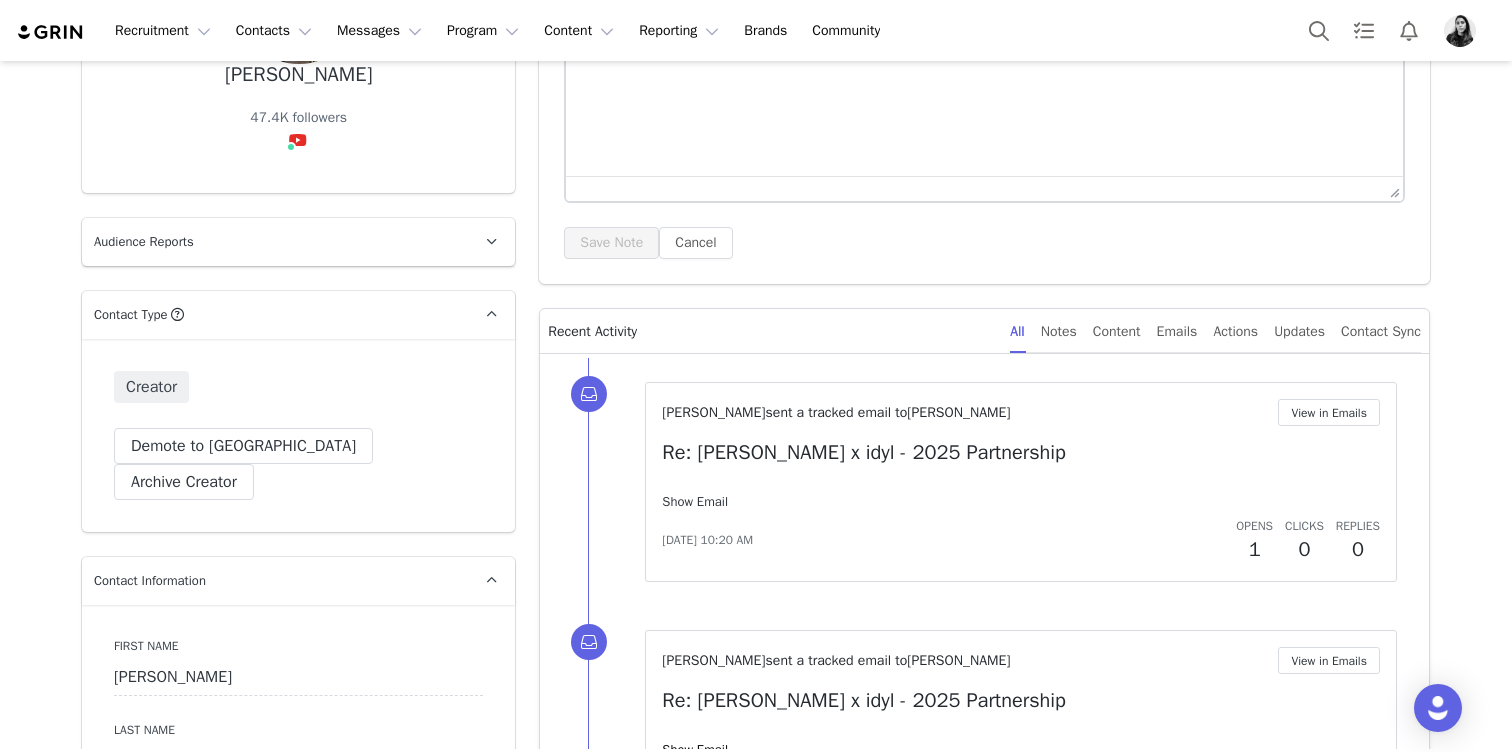 click on "Show Email" at bounding box center [695, 501] 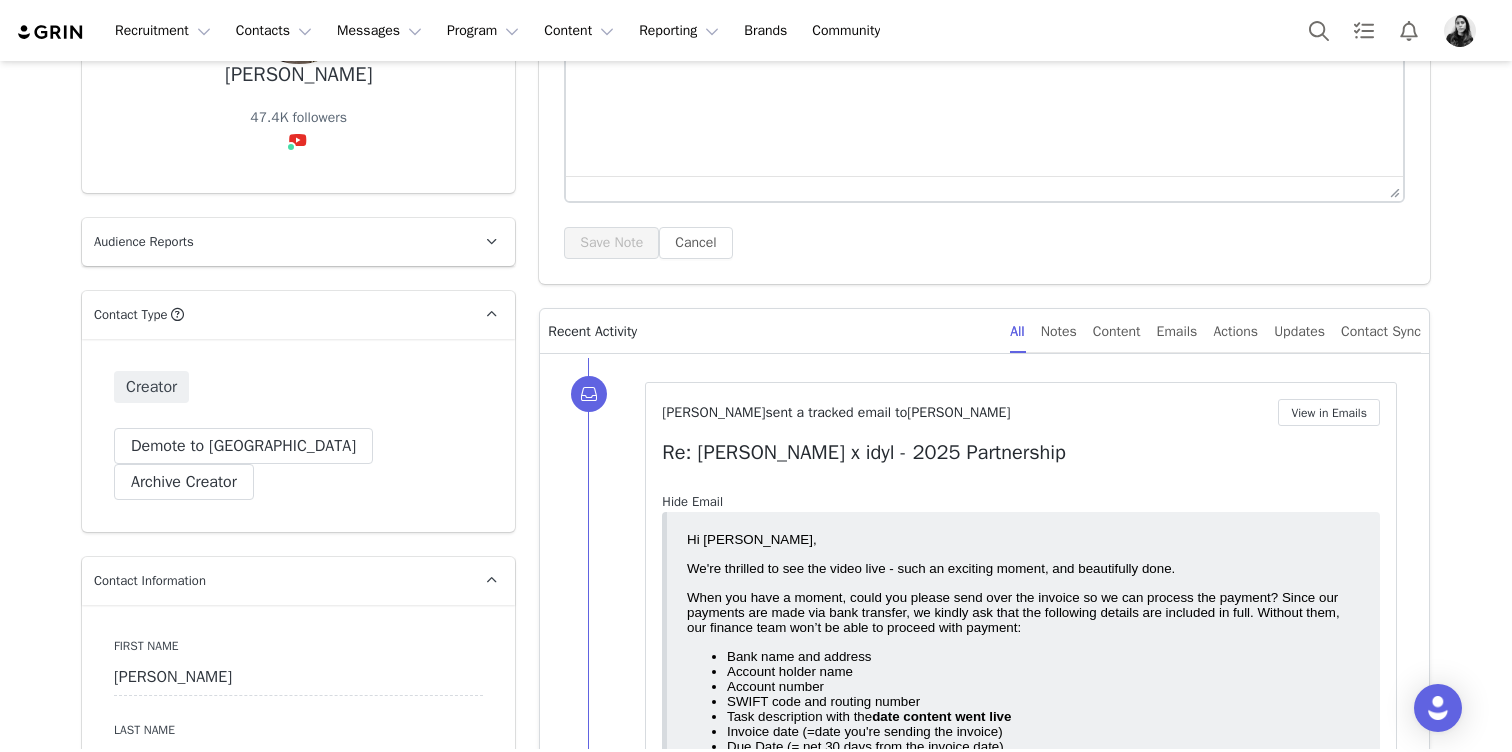scroll, scrollTop: 0, scrollLeft: 0, axis: both 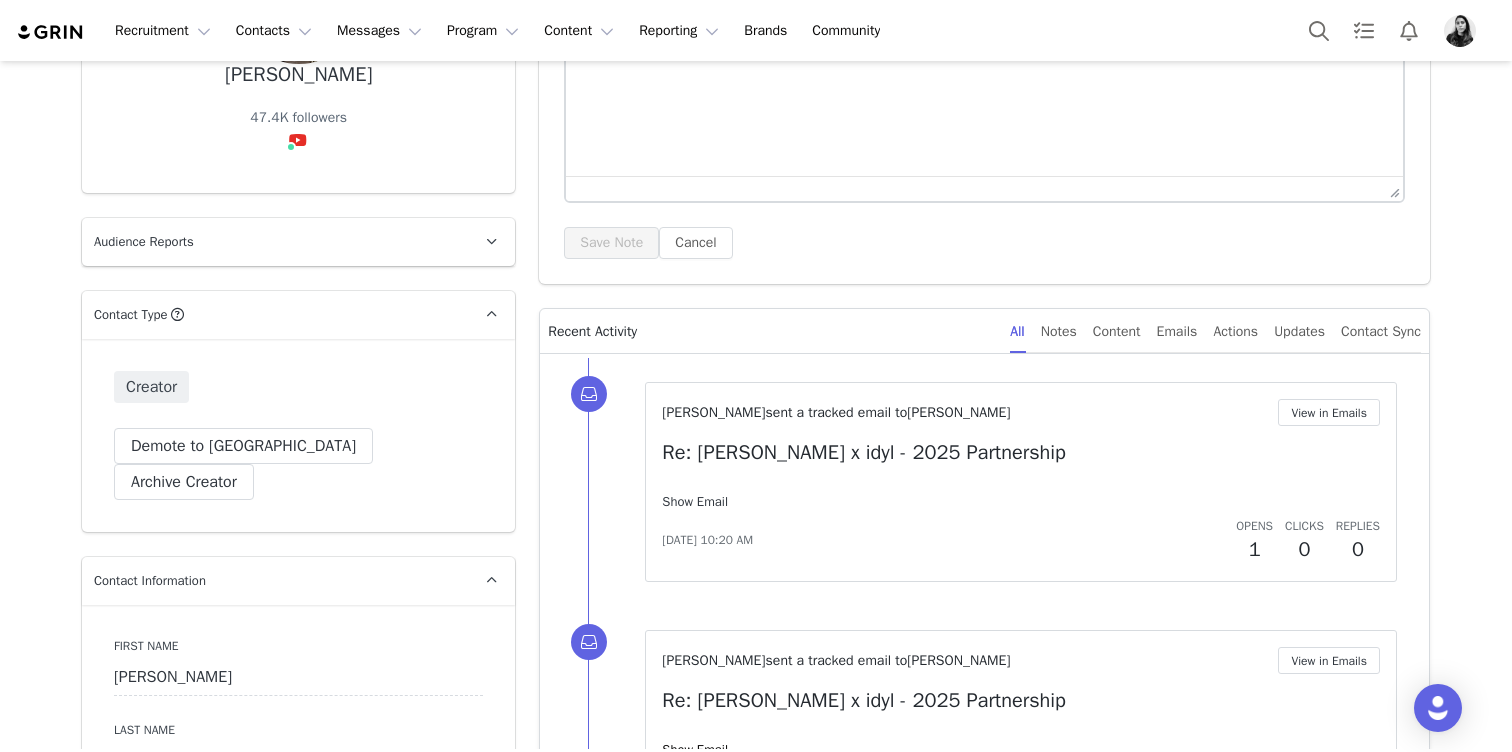 click on "Show Email" at bounding box center [695, 501] 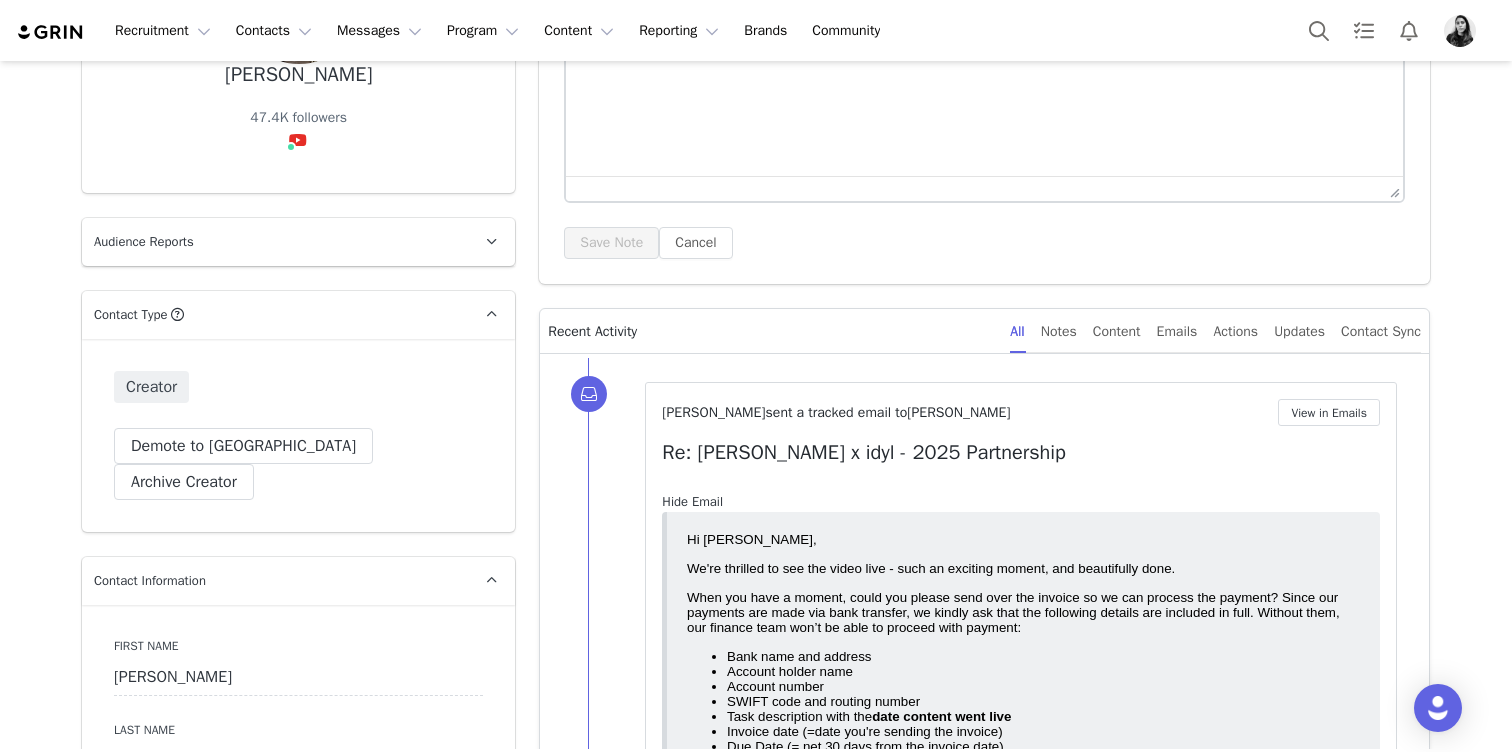 scroll, scrollTop: 0, scrollLeft: 0, axis: both 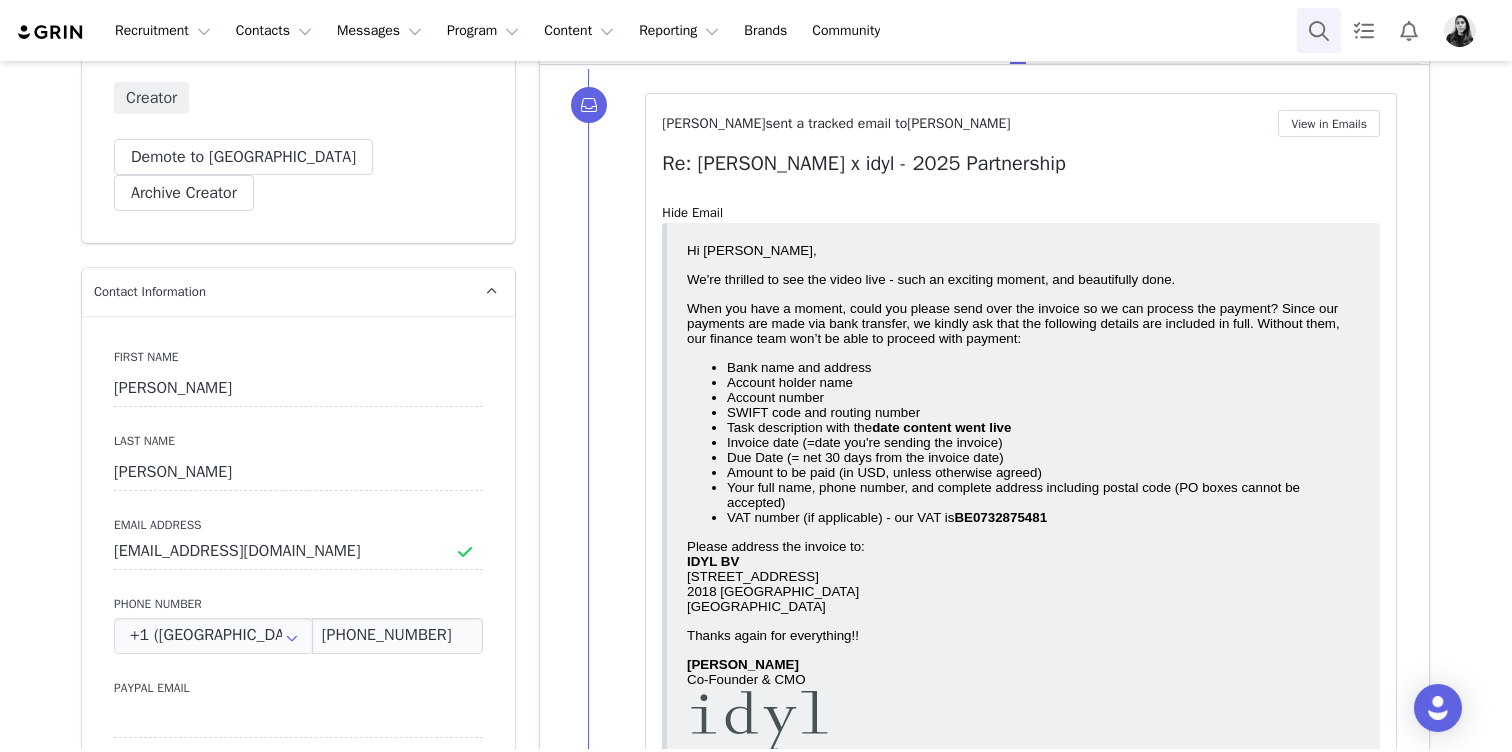 click at bounding box center [1319, 30] 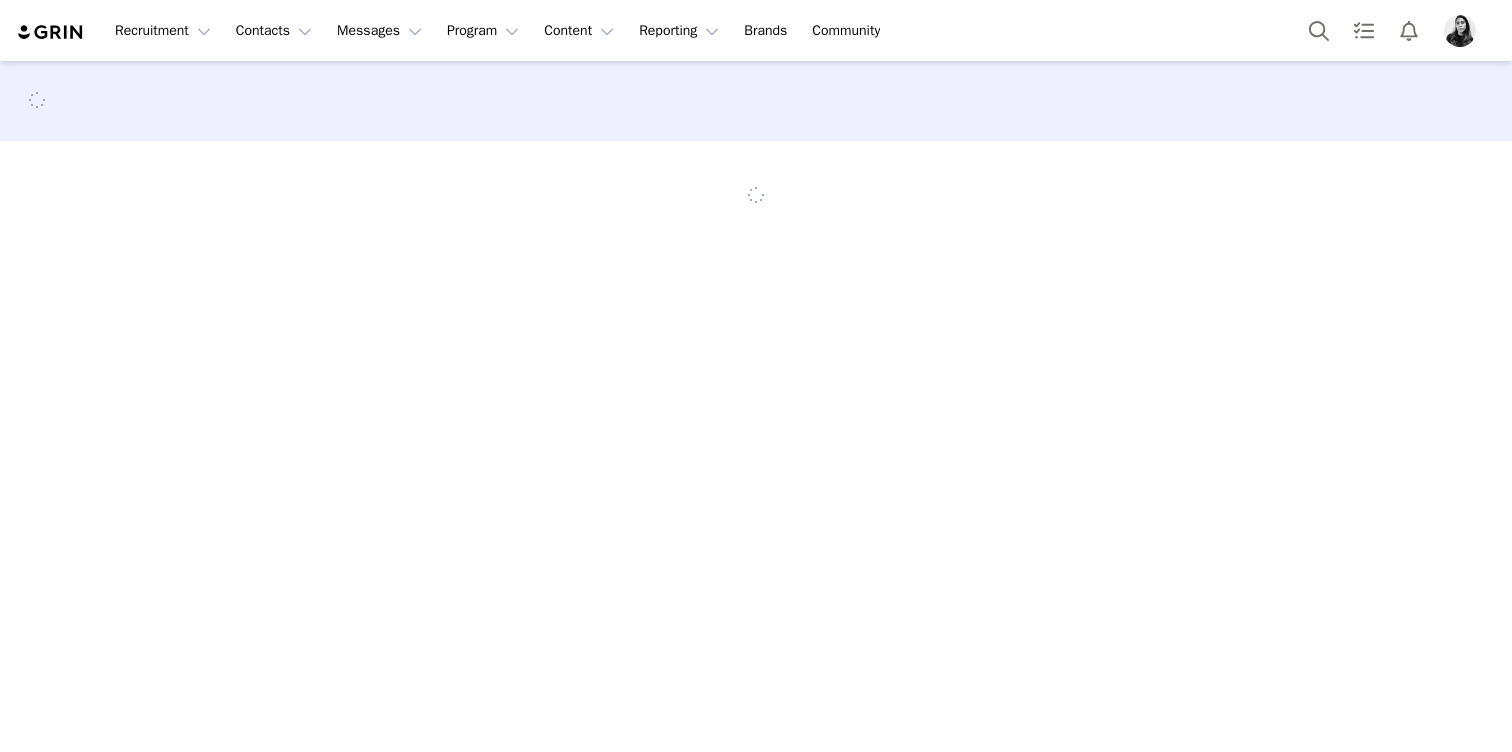 scroll, scrollTop: 0, scrollLeft: 0, axis: both 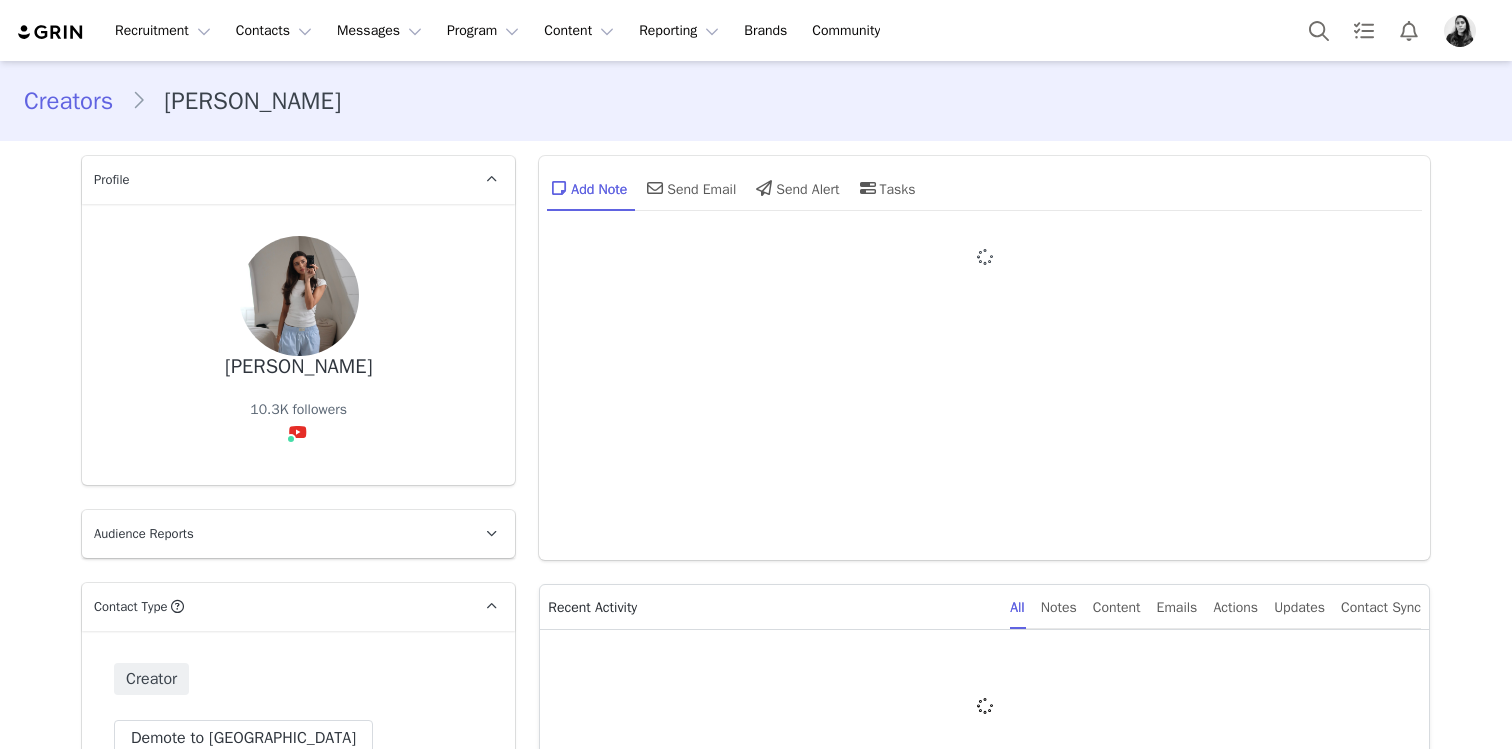 type on "+1 ([GEOGRAPHIC_DATA])" 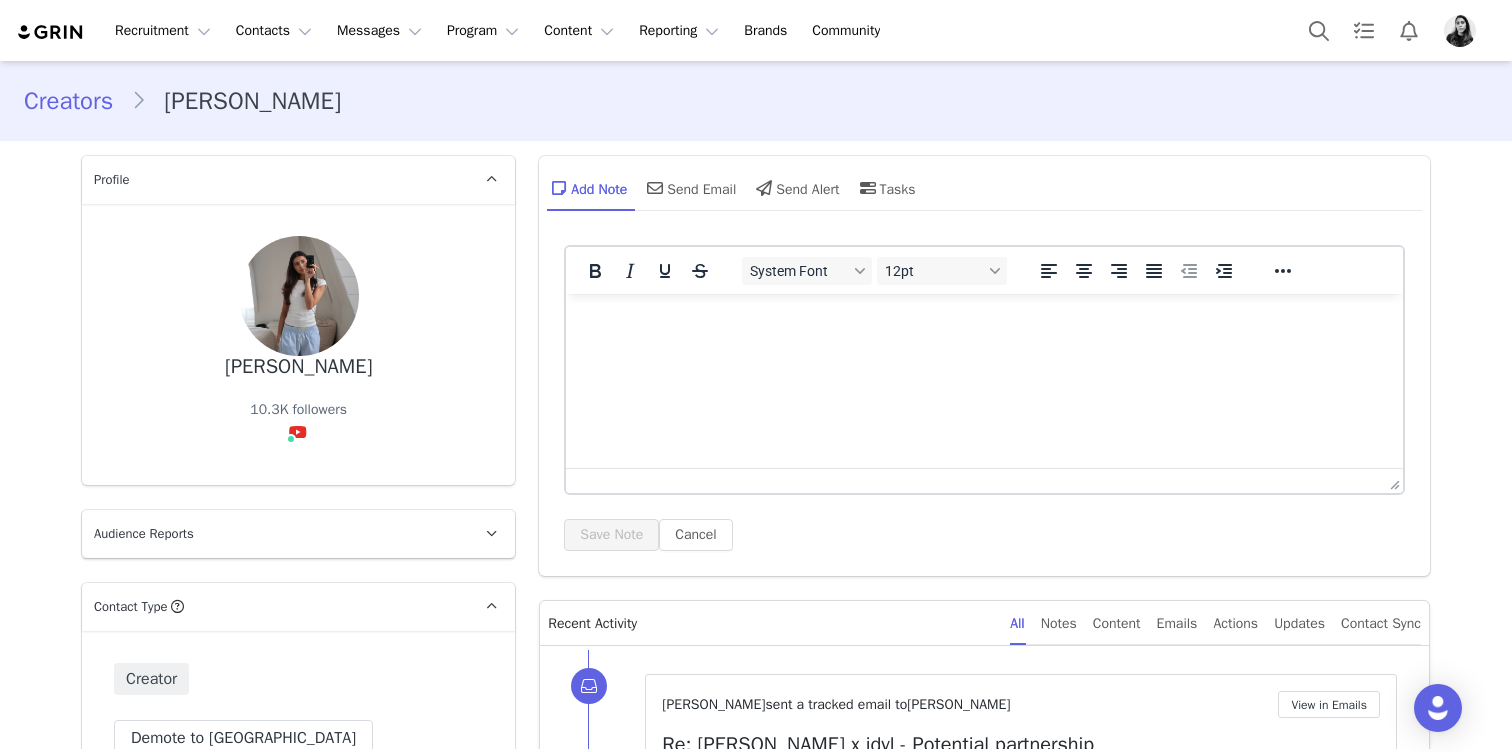 scroll, scrollTop: 0, scrollLeft: 0, axis: both 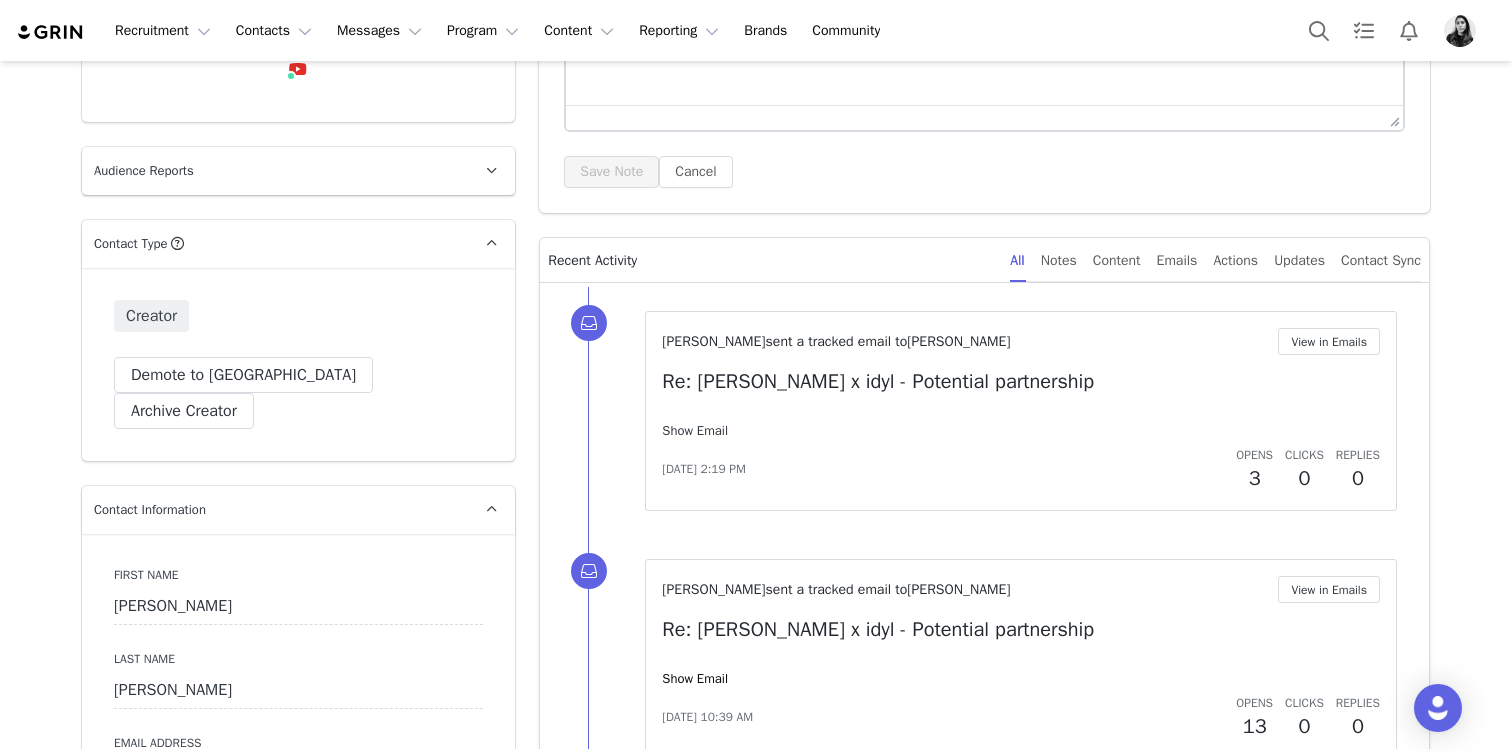 click on "Show Email" at bounding box center [695, 430] 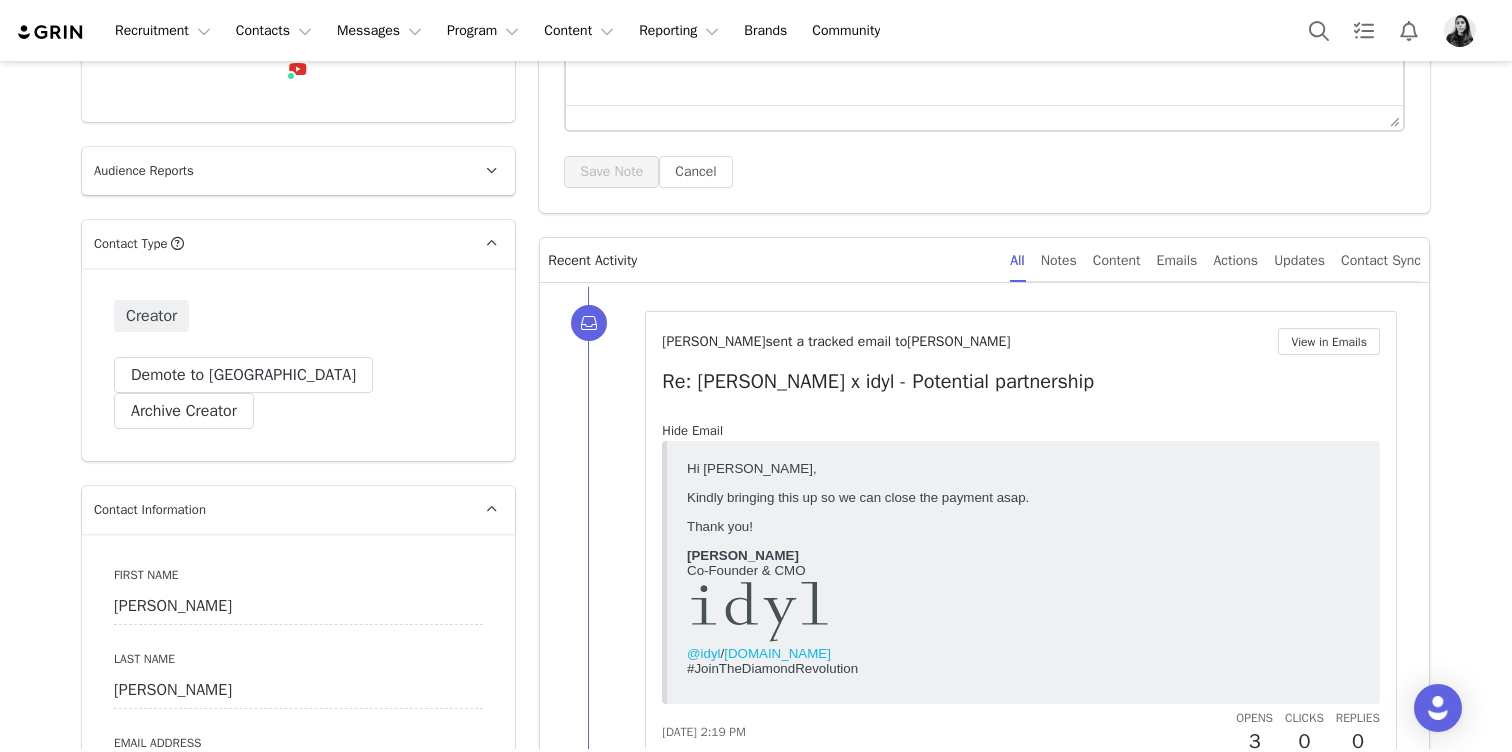 scroll, scrollTop: 0, scrollLeft: 0, axis: both 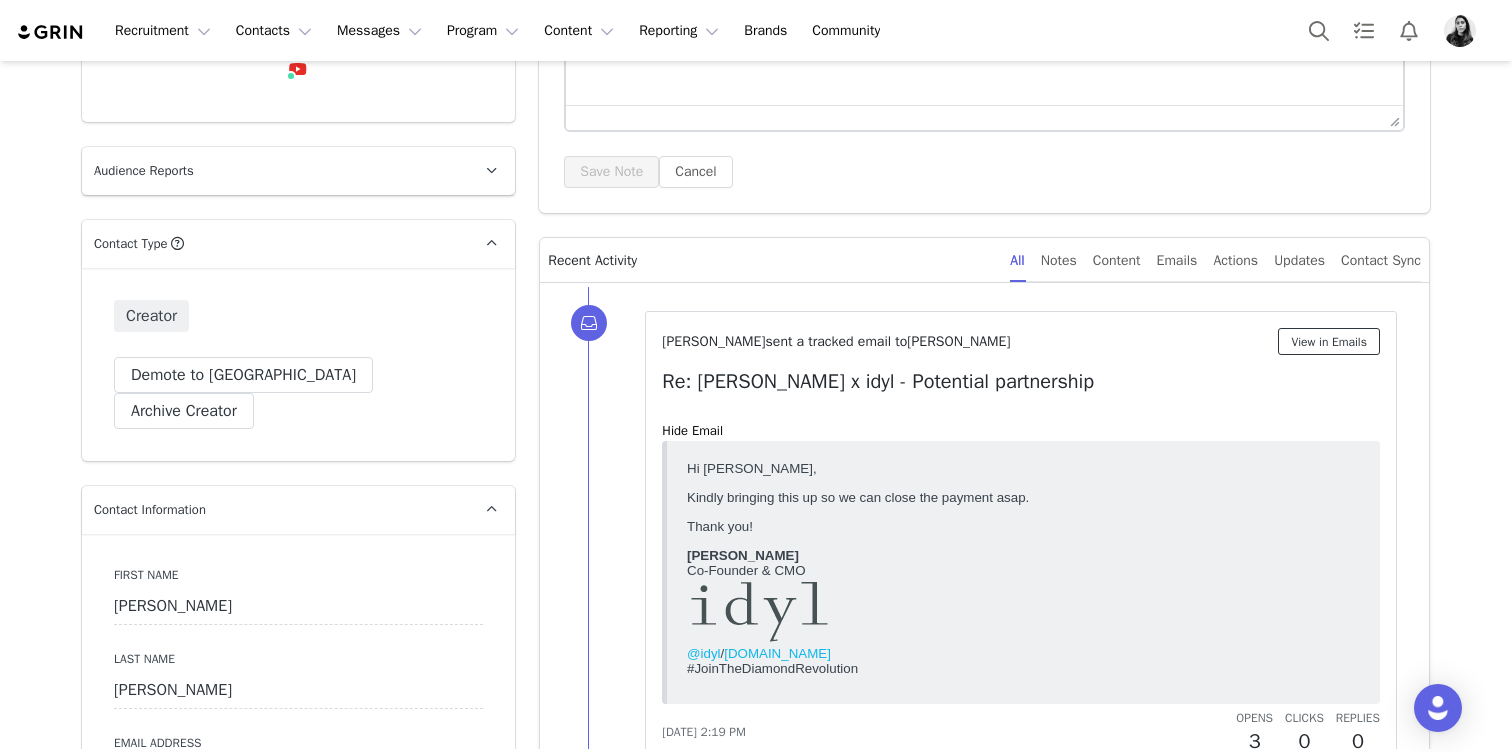 click on "View in Emails" at bounding box center [1329, 341] 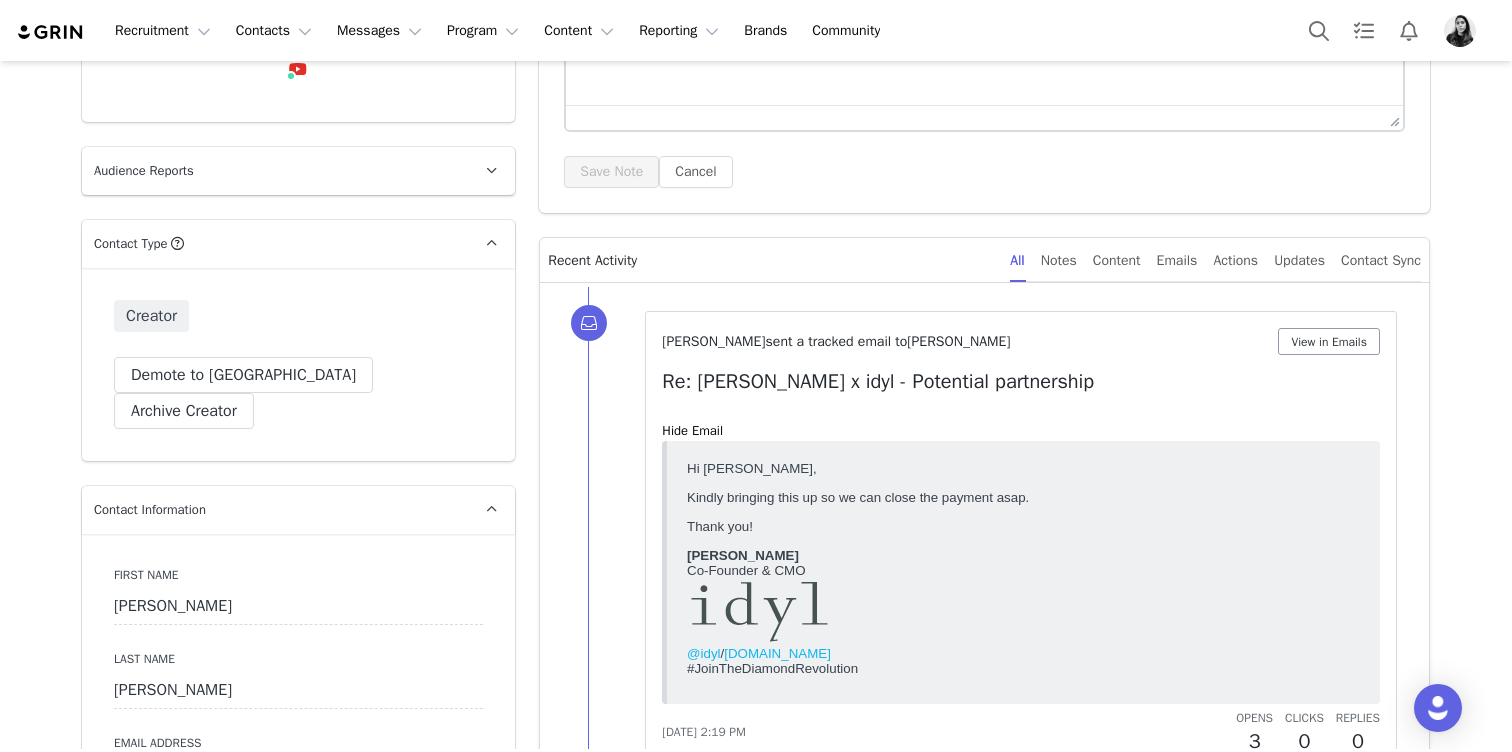 scroll, scrollTop: 0, scrollLeft: 0, axis: both 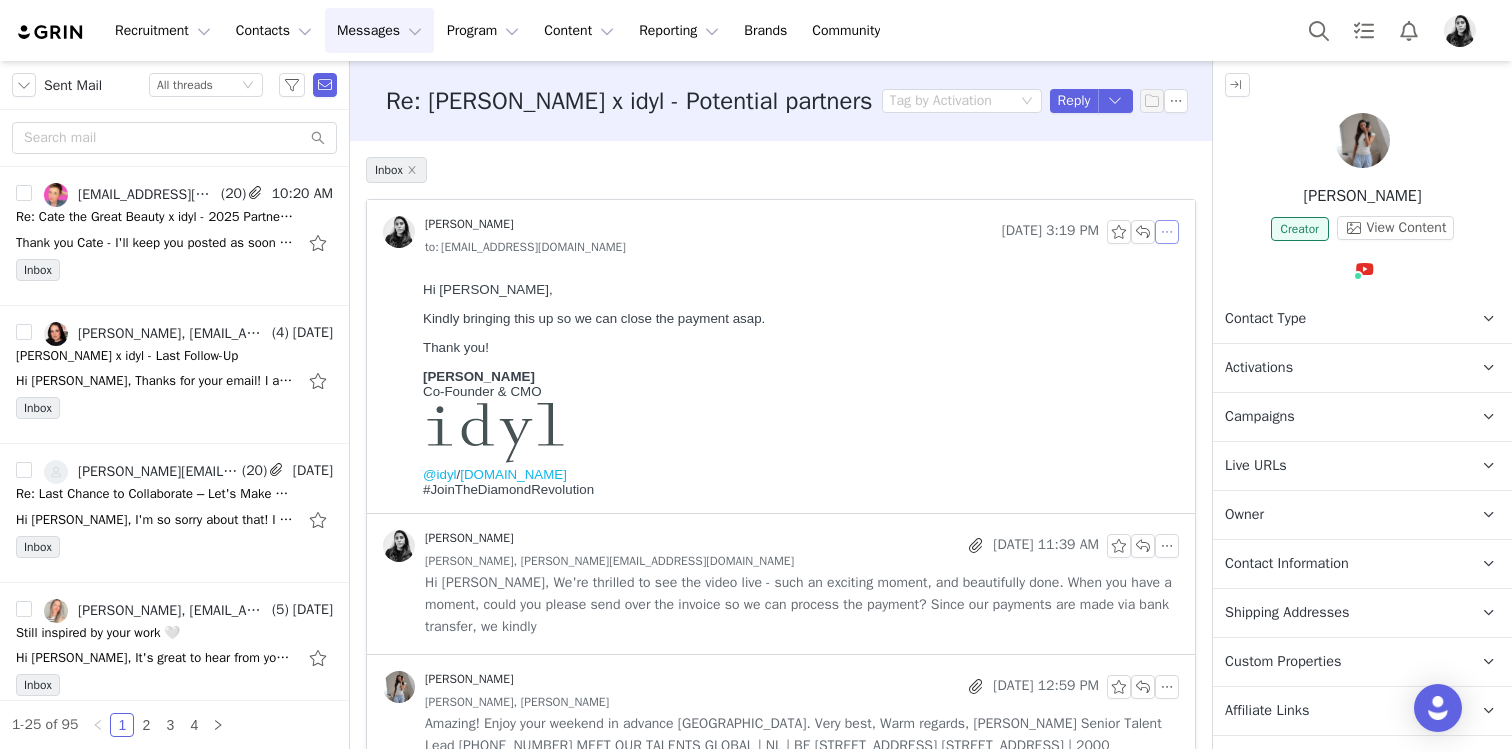 click at bounding box center [1167, 232] 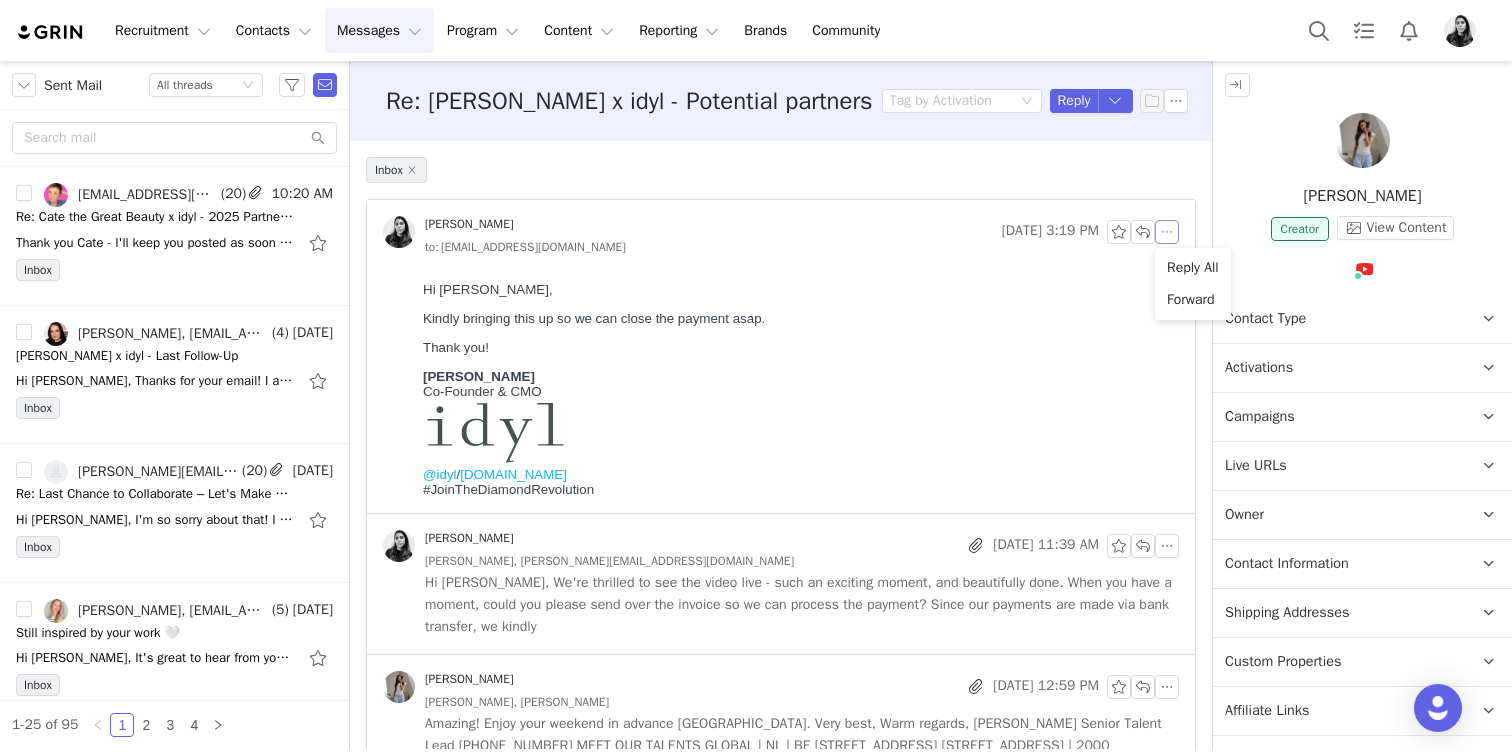 click on "Reply All" at bounding box center (1193, 268) 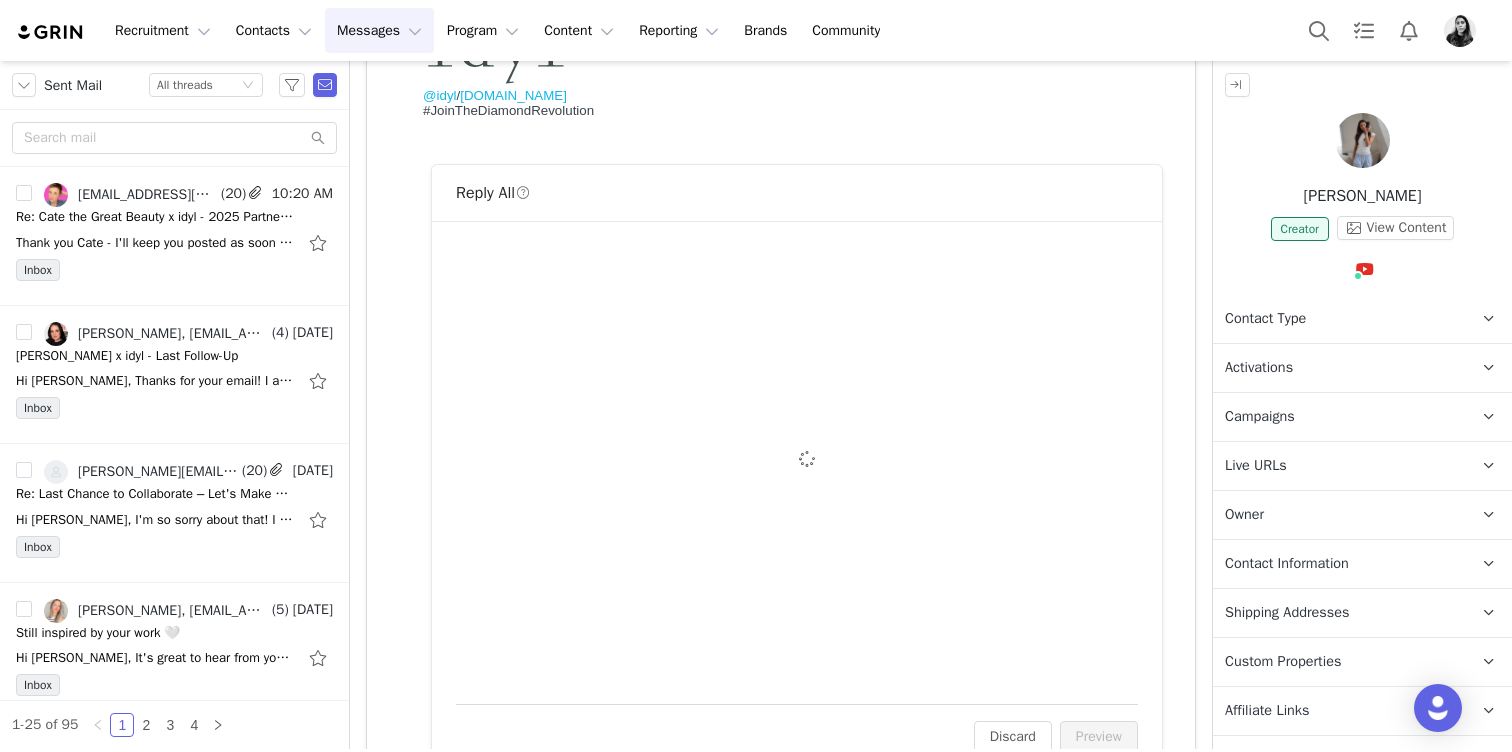 scroll, scrollTop: 473, scrollLeft: 0, axis: vertical 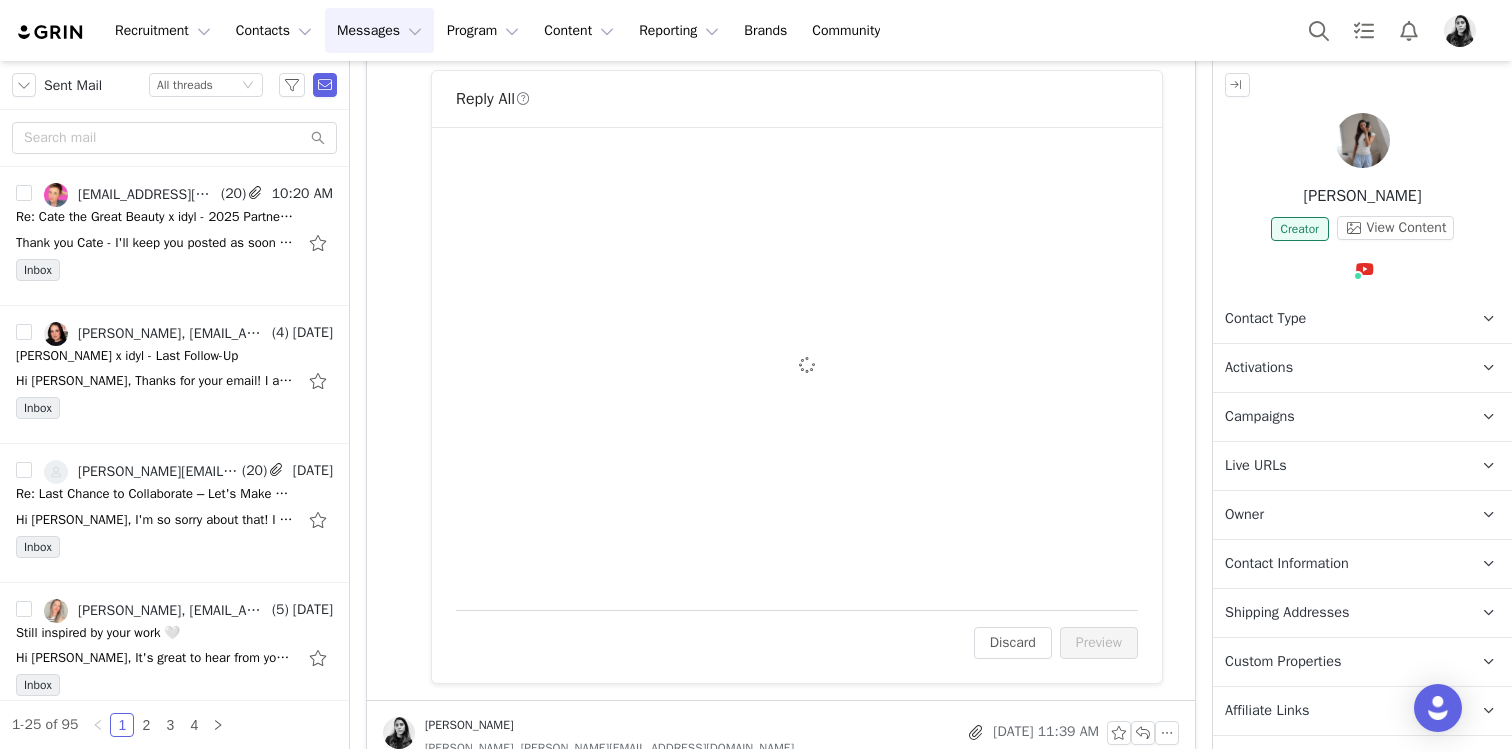click on "To: elise@listheagency.com       Cc  Cc:       Attach a file Sending Options  Send now       This will be sent outside of your set  email hours .       Tag by Activation  Optional" at bounding box center (797, 368) 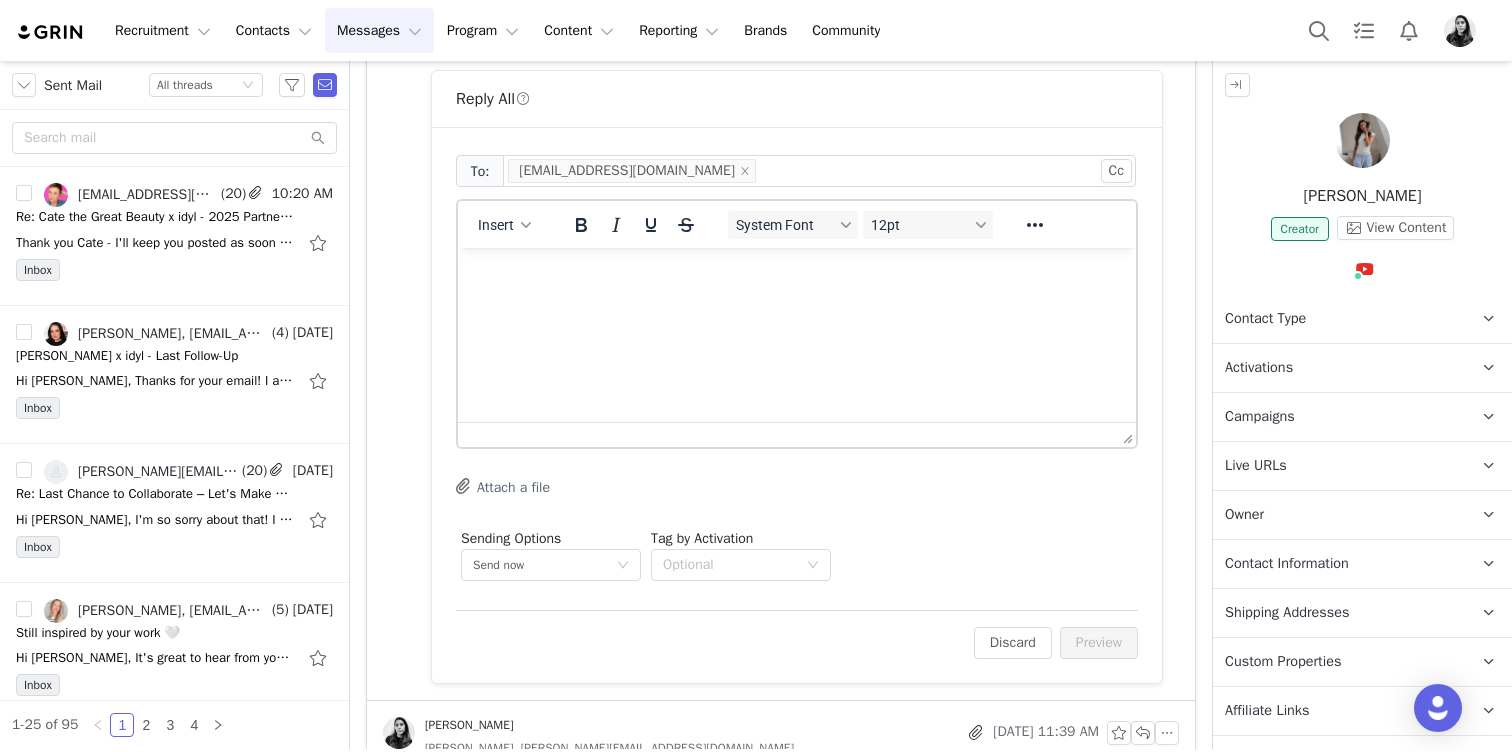 scroll, scrollTop: 0, scrollLeft: 0, axis: both 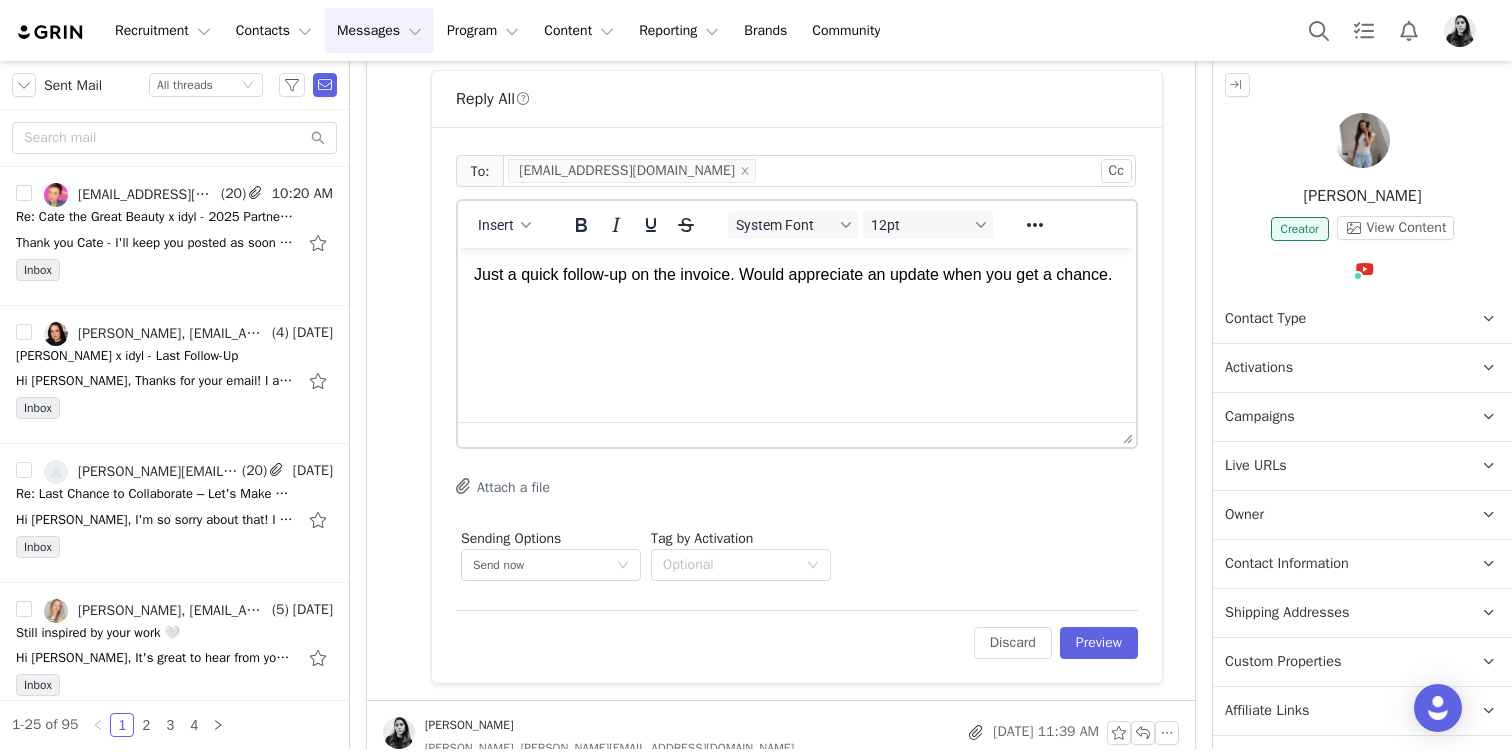 click on "Just a quick follow-up on the invoice. Would appreciate an update when you get a chance." at bounding box center [797, 275] 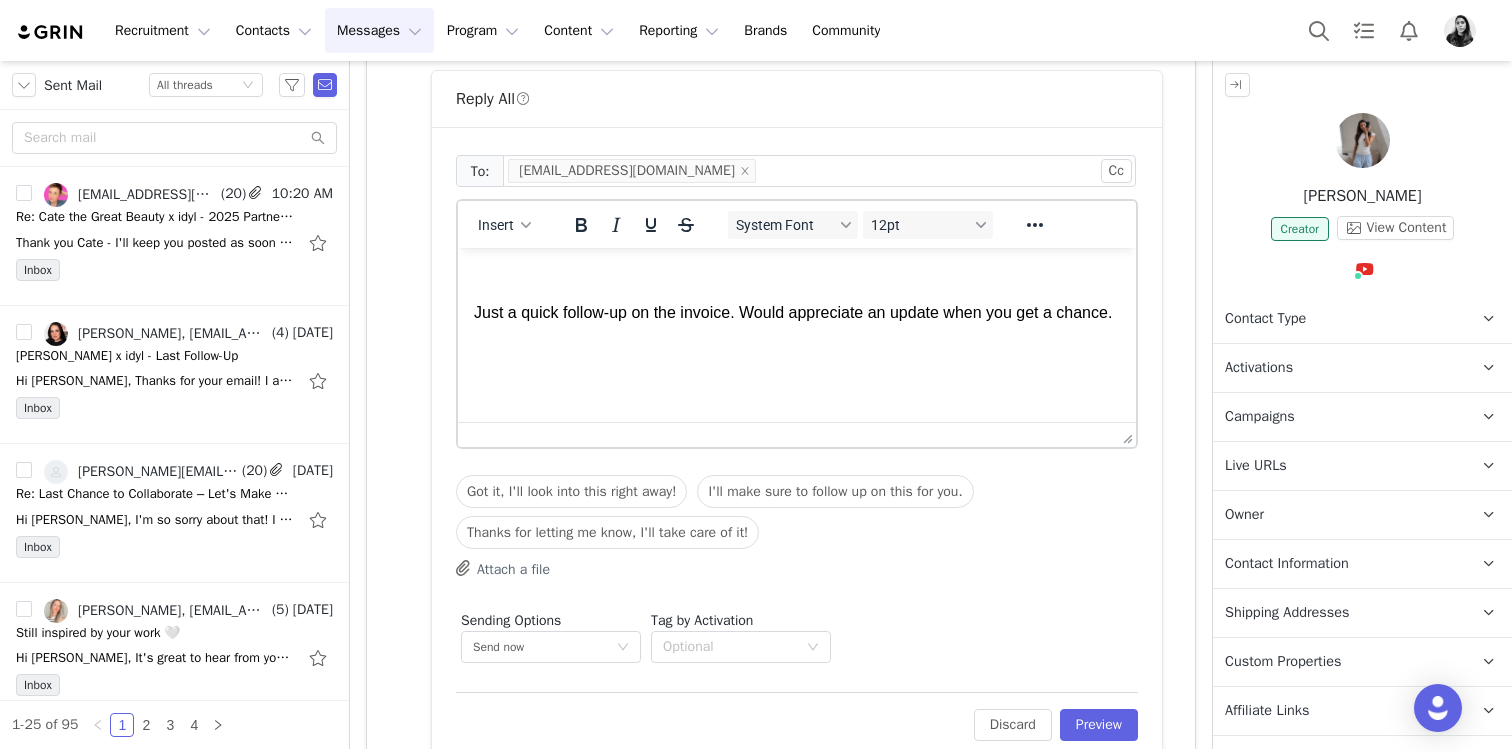 type 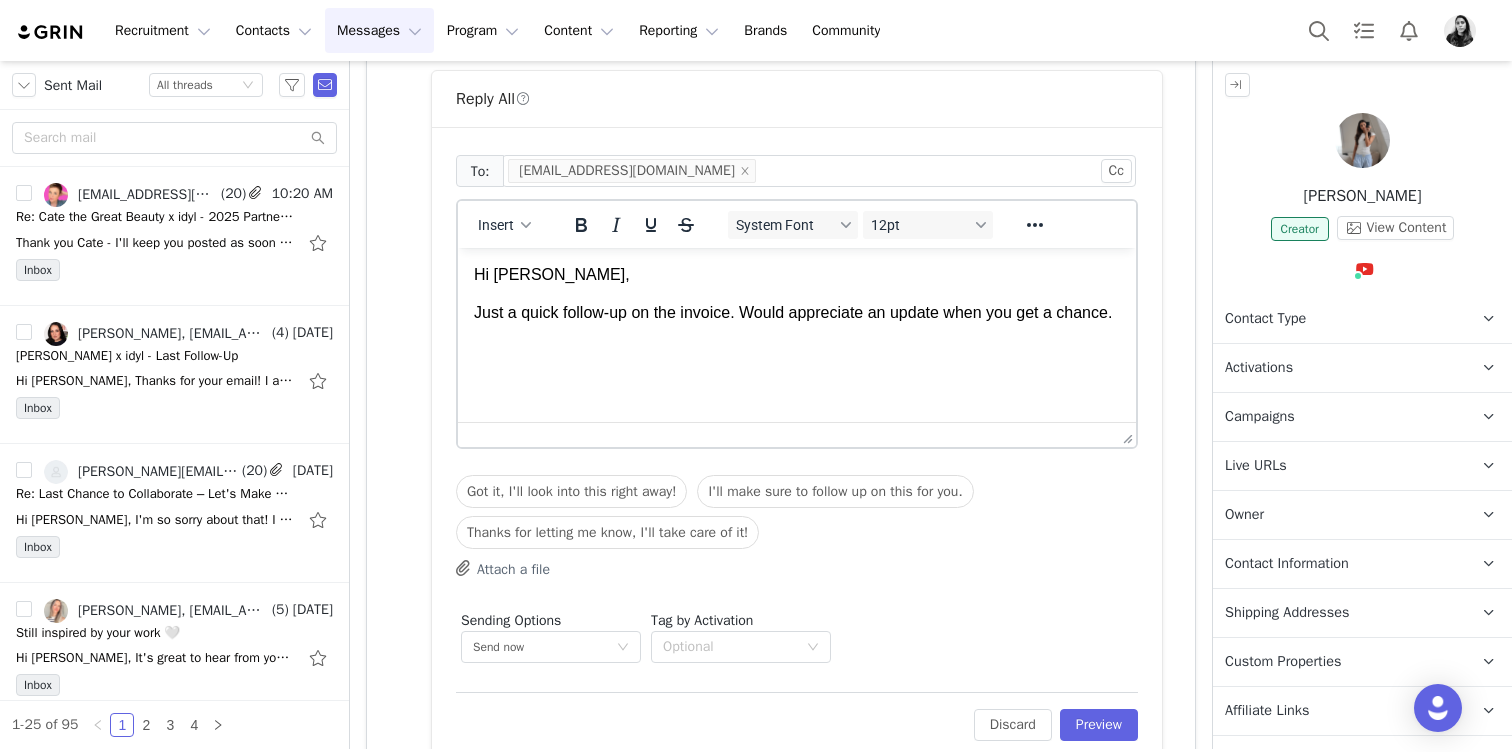 click on "Hi Maarten,  Just a quick follow-up on the invoice. Would appreciate an update when you get a chance." at bounding box center [797, 313] 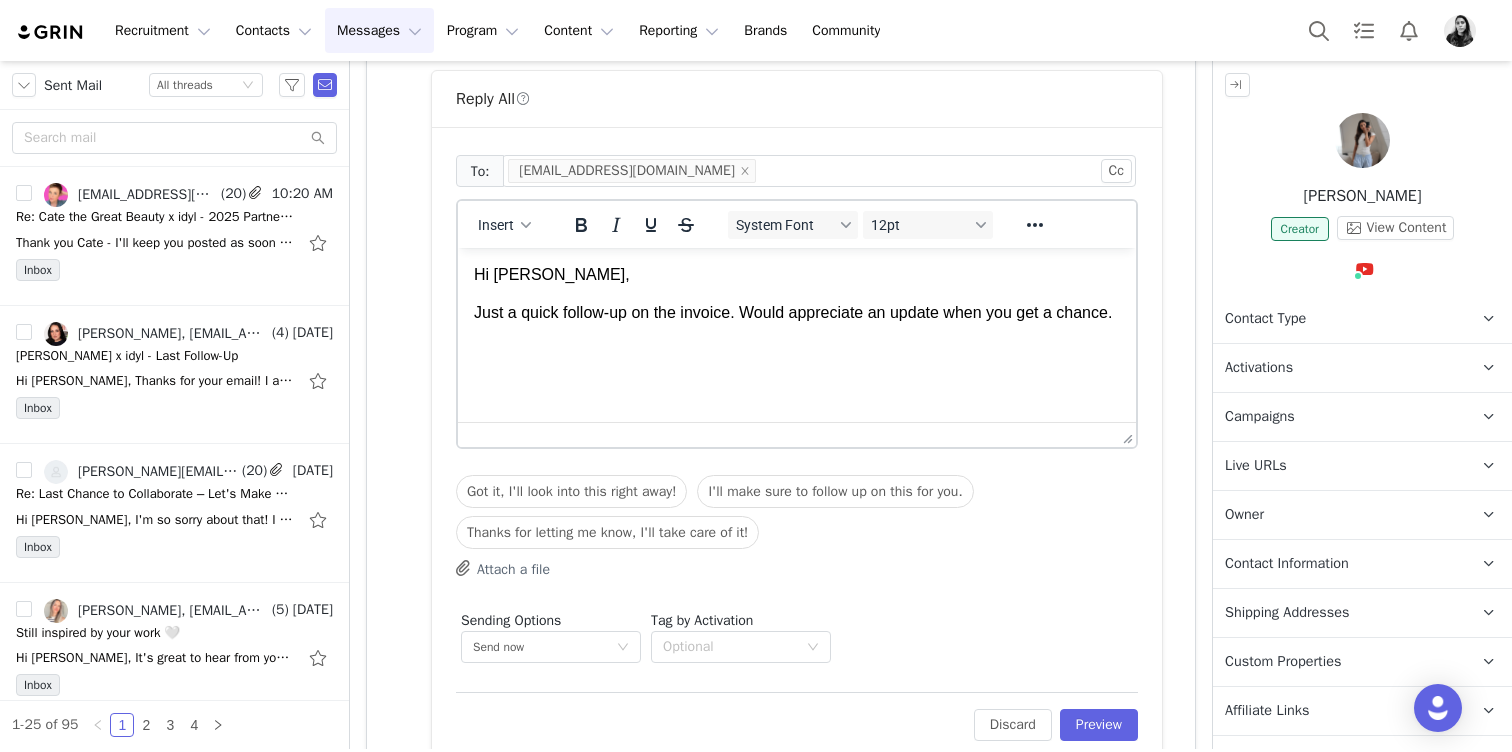 scroll, scrollTop: 102, scrollLeft: 0, axis: vertical 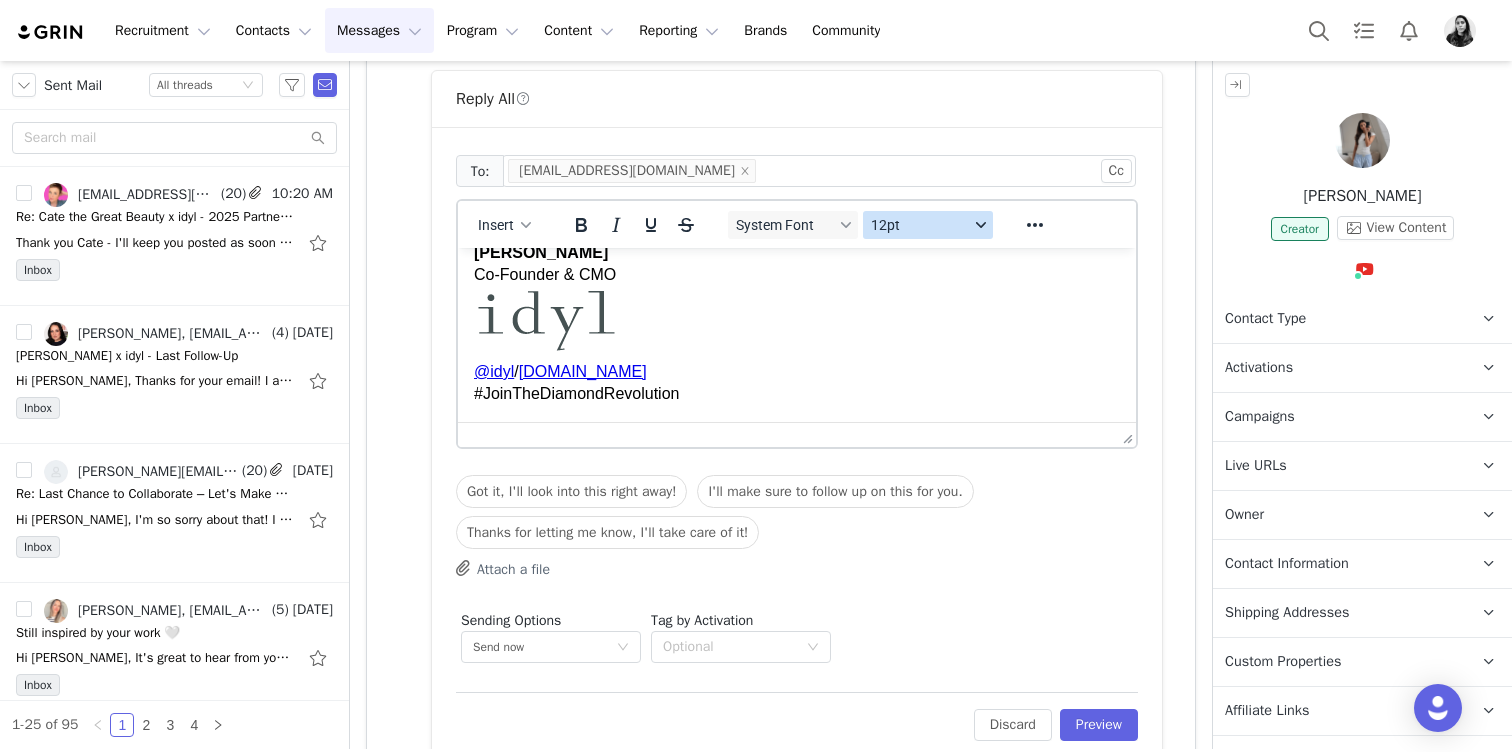 click on "12pt" at bounding box center [920, 225] 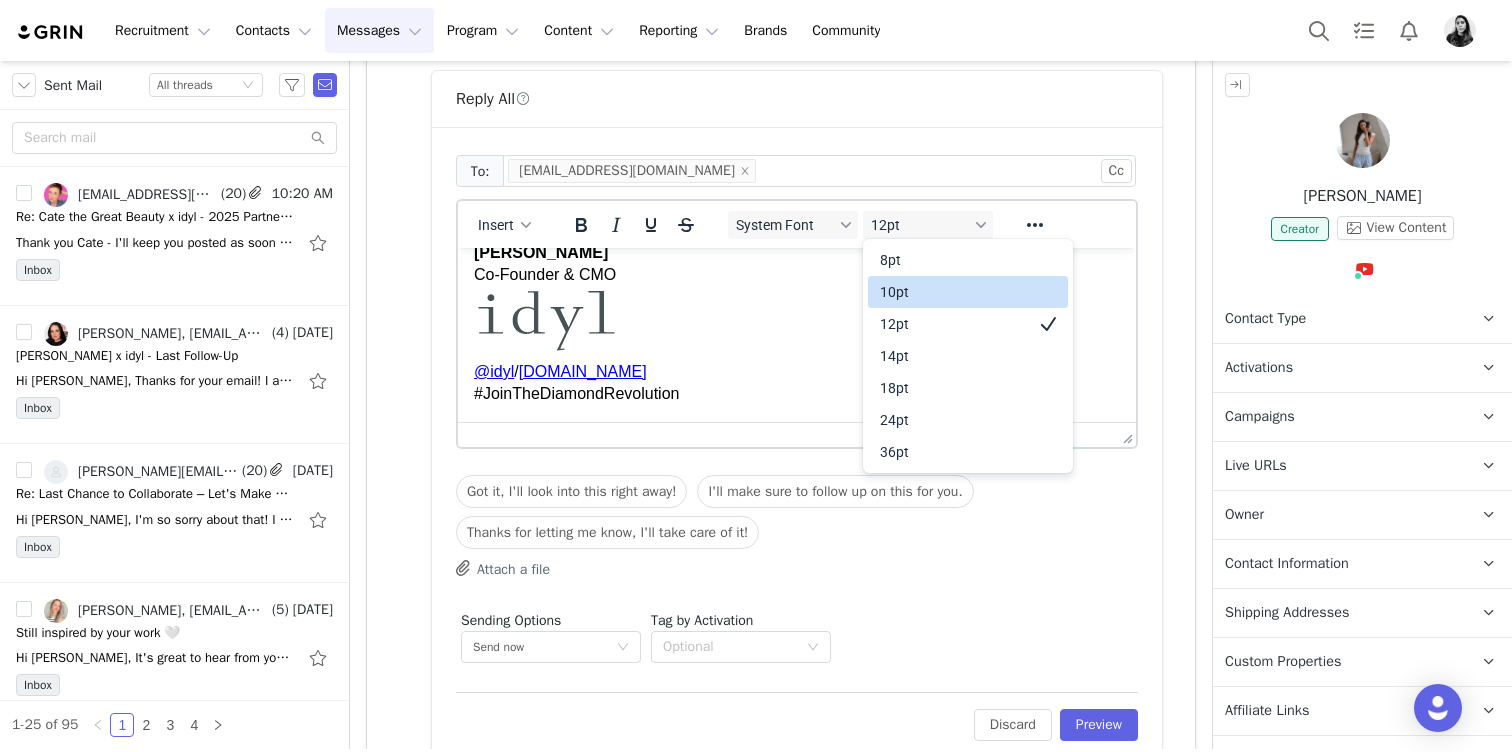 drag, startPoint x: 902, startPoint y: 291, endPoint x: 389, endPoint y: 1, distance: 589.29535 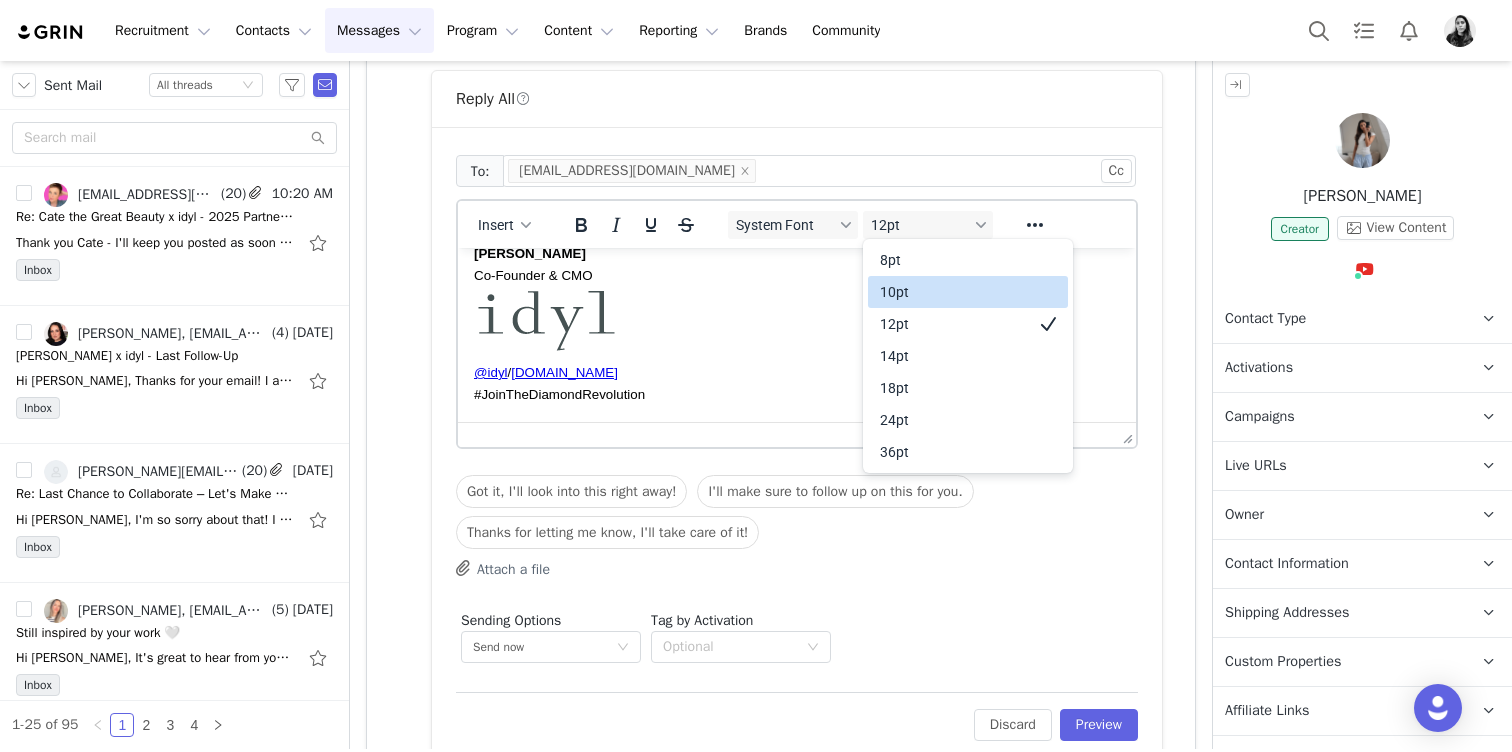 scroll, scrollTop: 98, scrollLeft: 0, axis: vertical 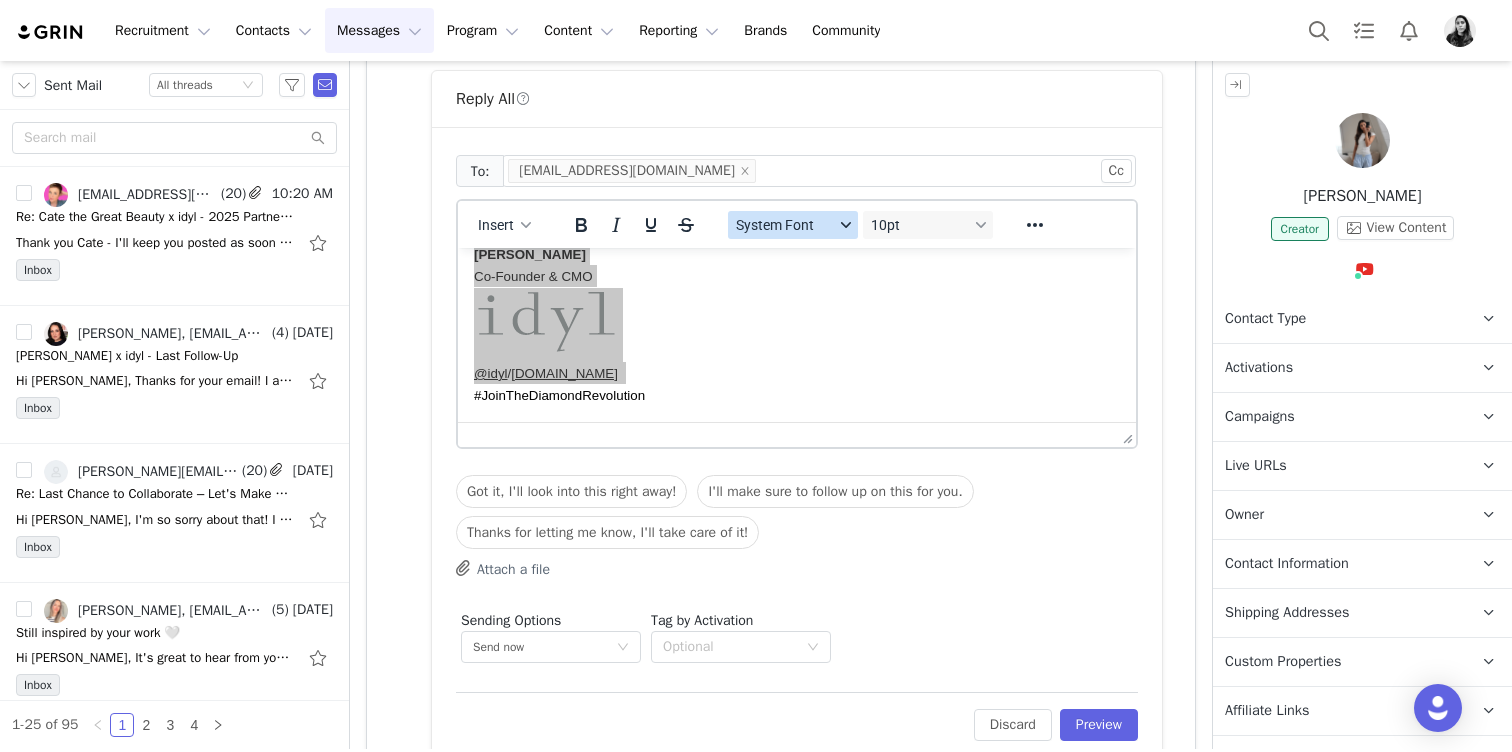 click on "System Font" at bounding box center [793, 225] 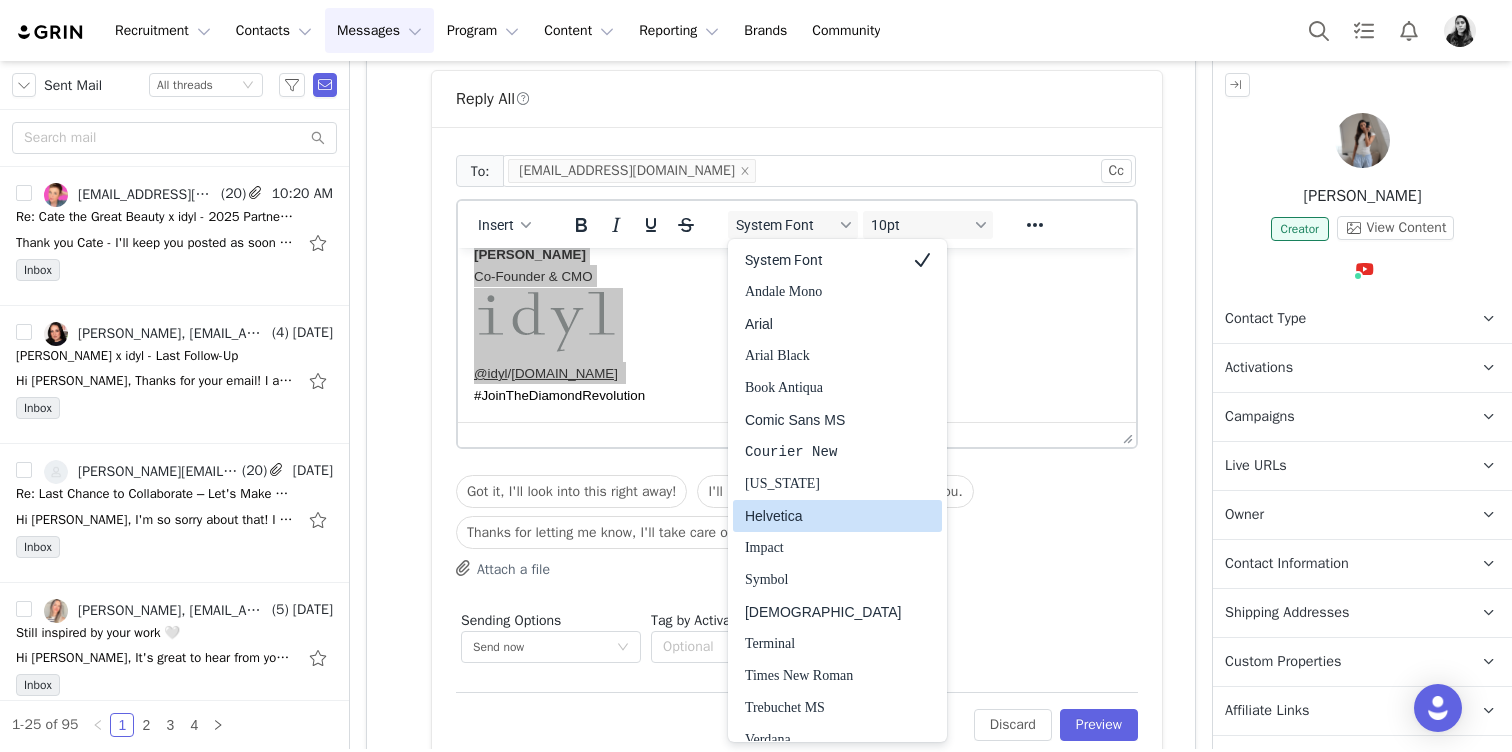 click on "Helvetica" at bounding box center (823, 516) 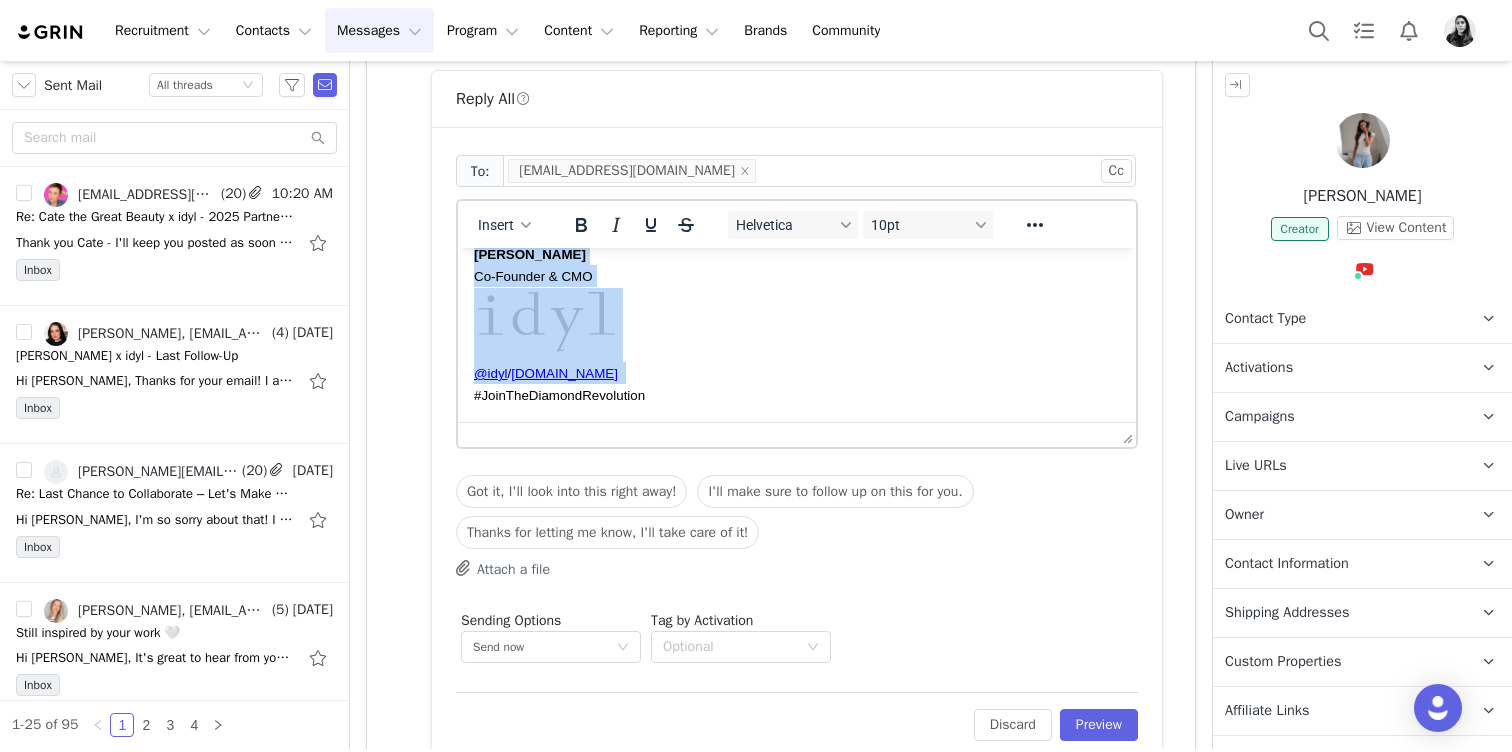 scroll, scrollTop: 0, scrollLeft: 0, axis: both 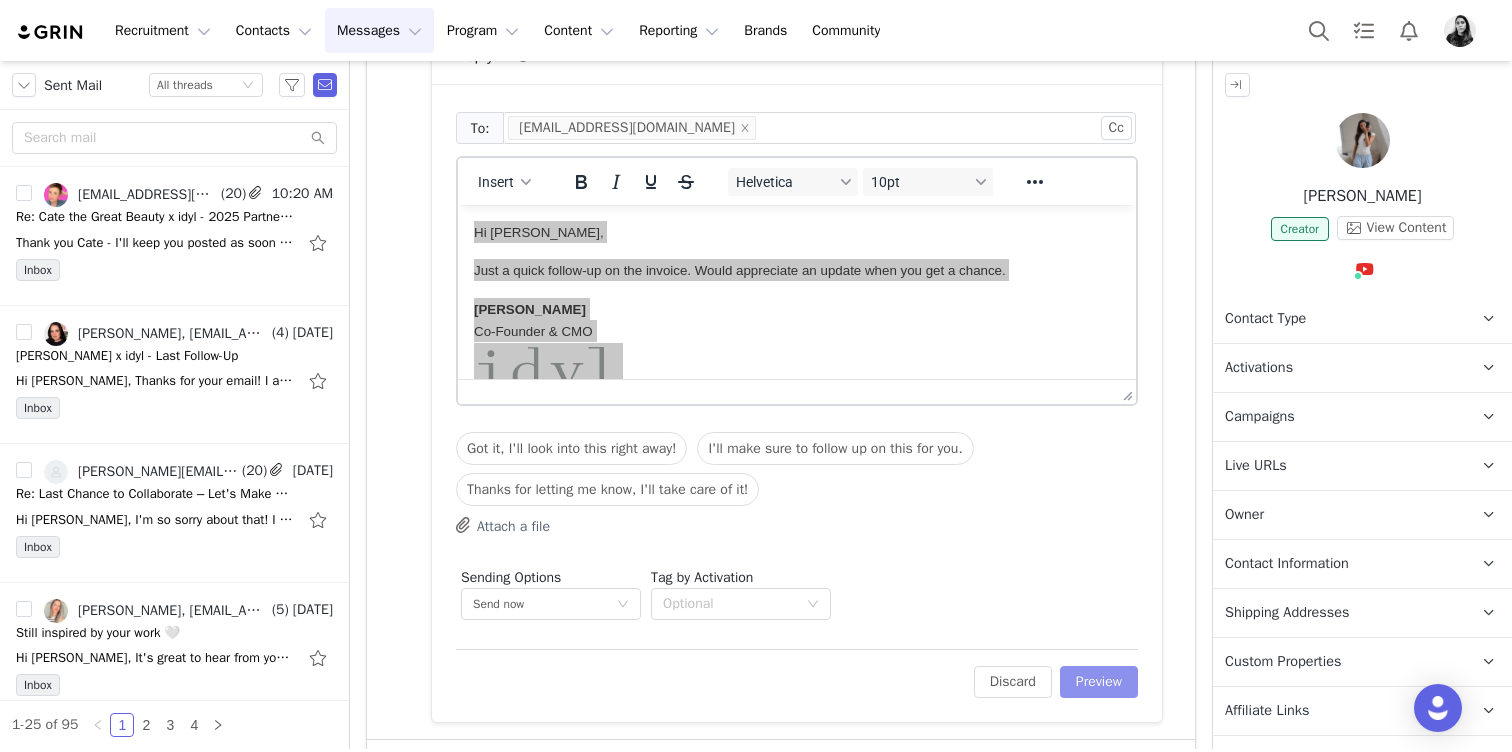 click on "Preview" at bounding box center [1099, 682] 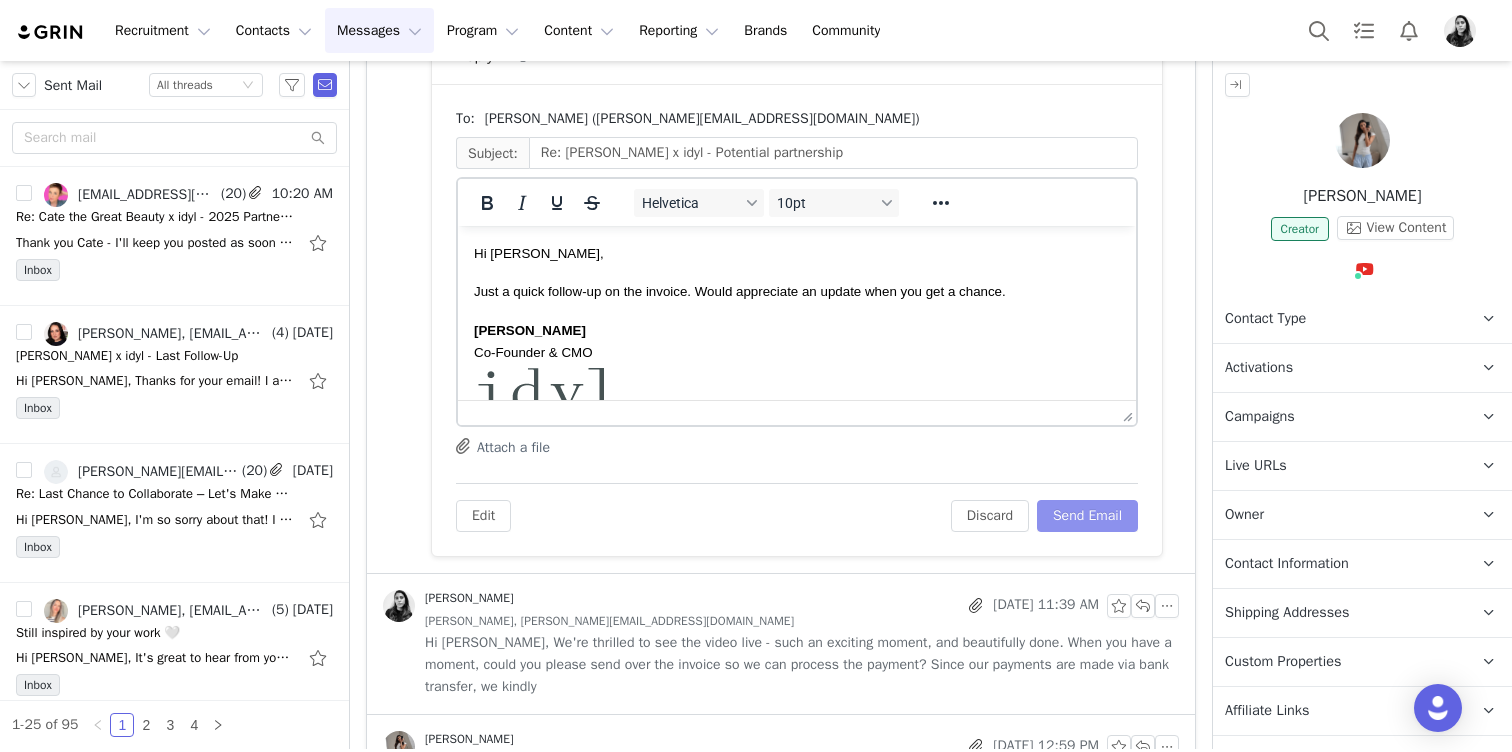scroll, scrollTop: 0, scrollLeft: 0, axis: both 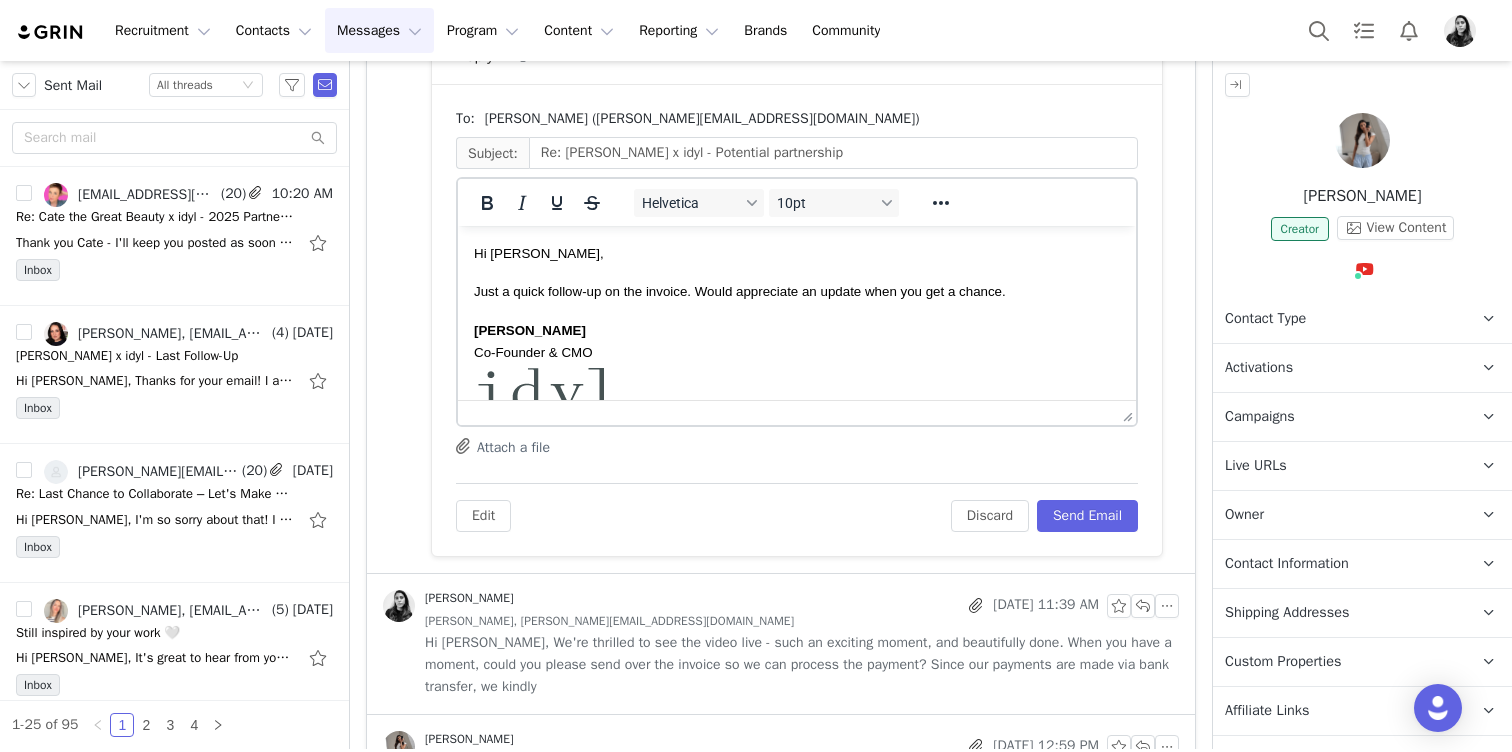 click on "Ornella Siso Co-Founder & CMO @idyl  /  idyl.com   #JoinTheDiamondRevolution" at bounding box center (797, 401) 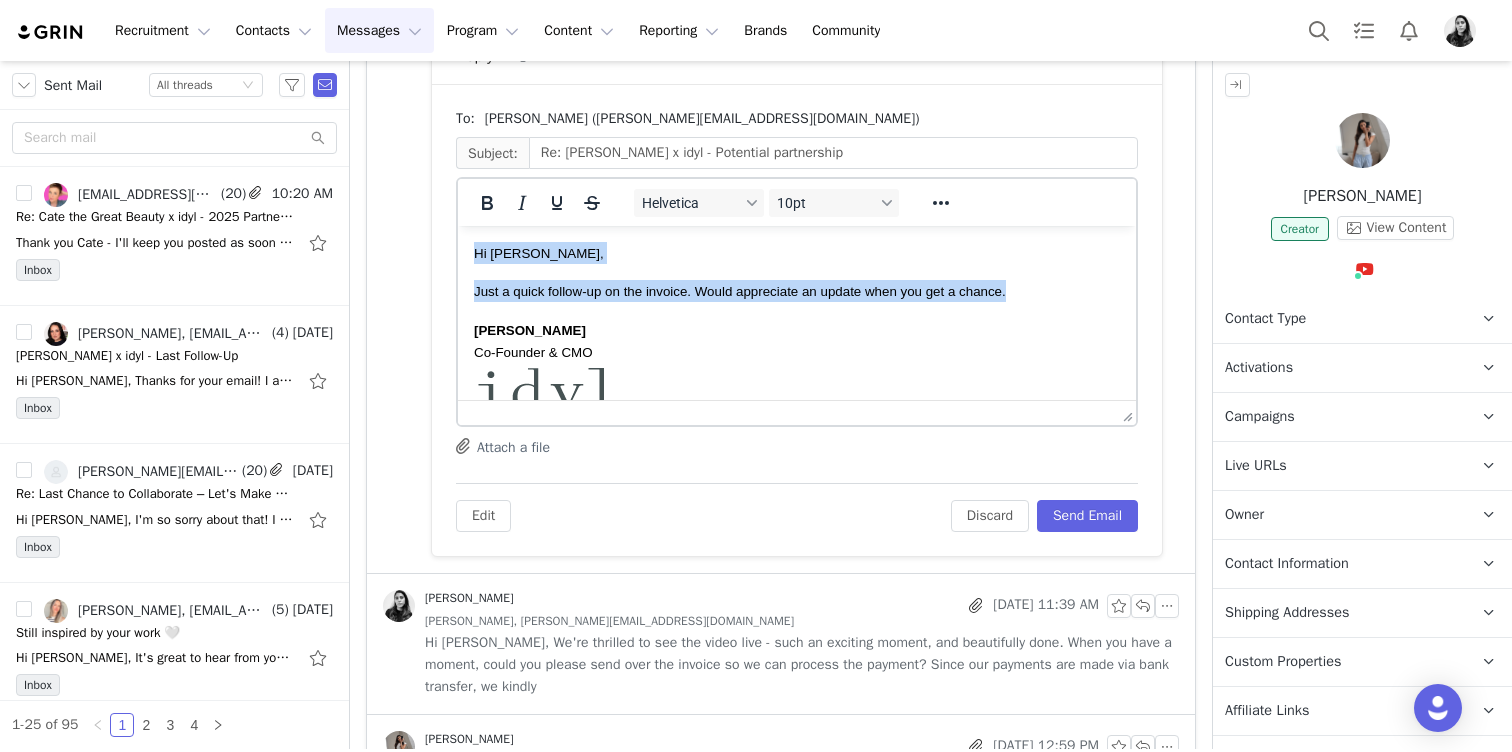 copy on "Hi Maarten,  Just a quick follow-up on the invoice. Would appreciate an update when you get a chance." 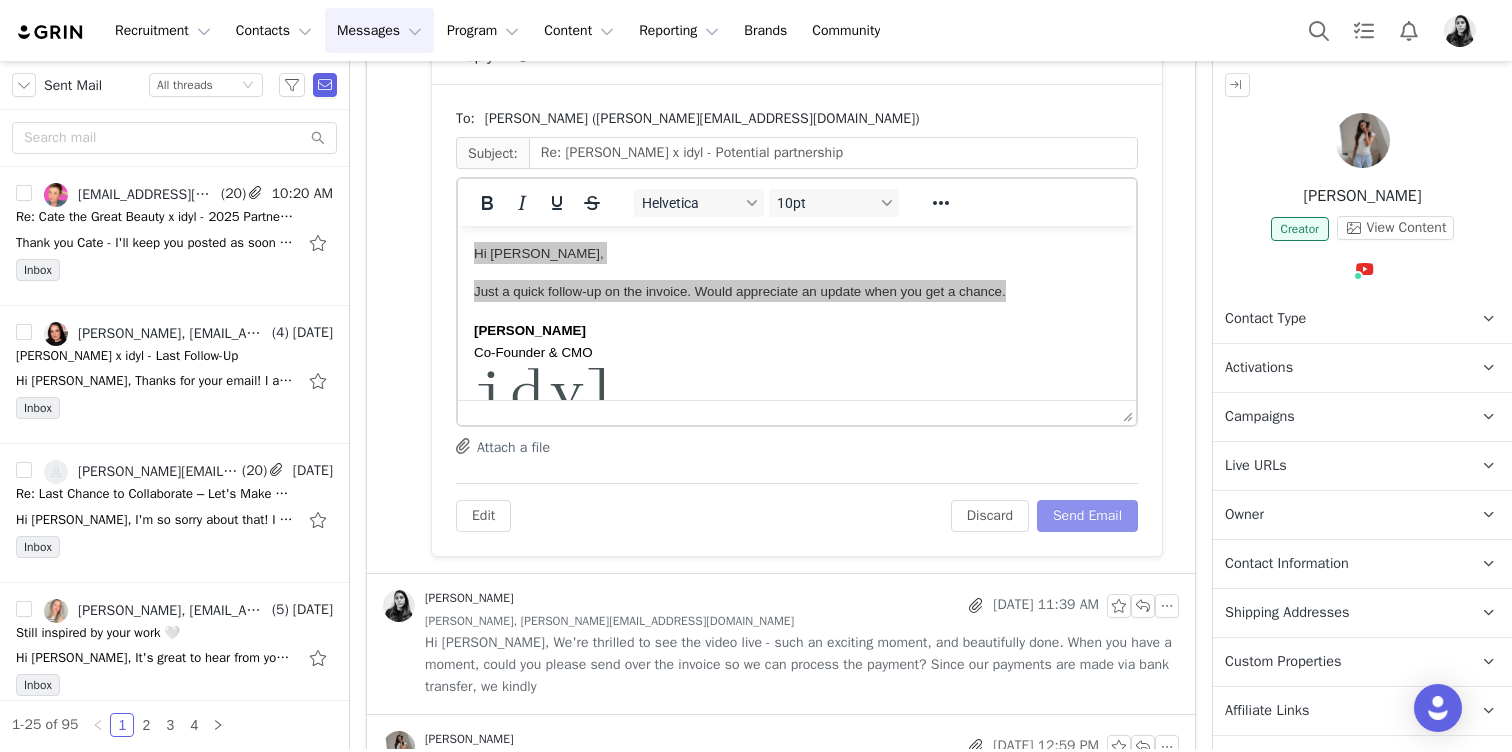 click on "Send Email" at bounding box center (1087, 516) 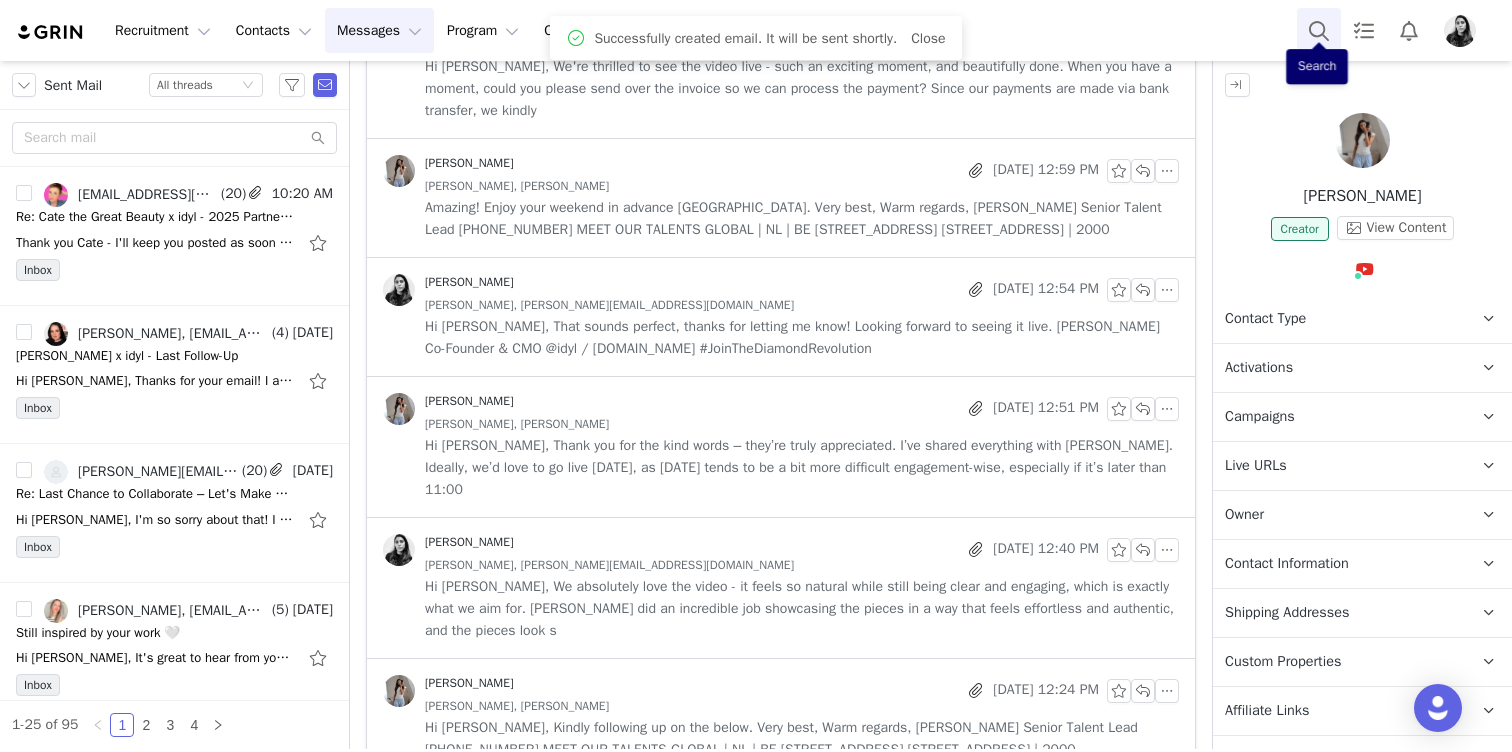 click at bounding box center [1319, 30] 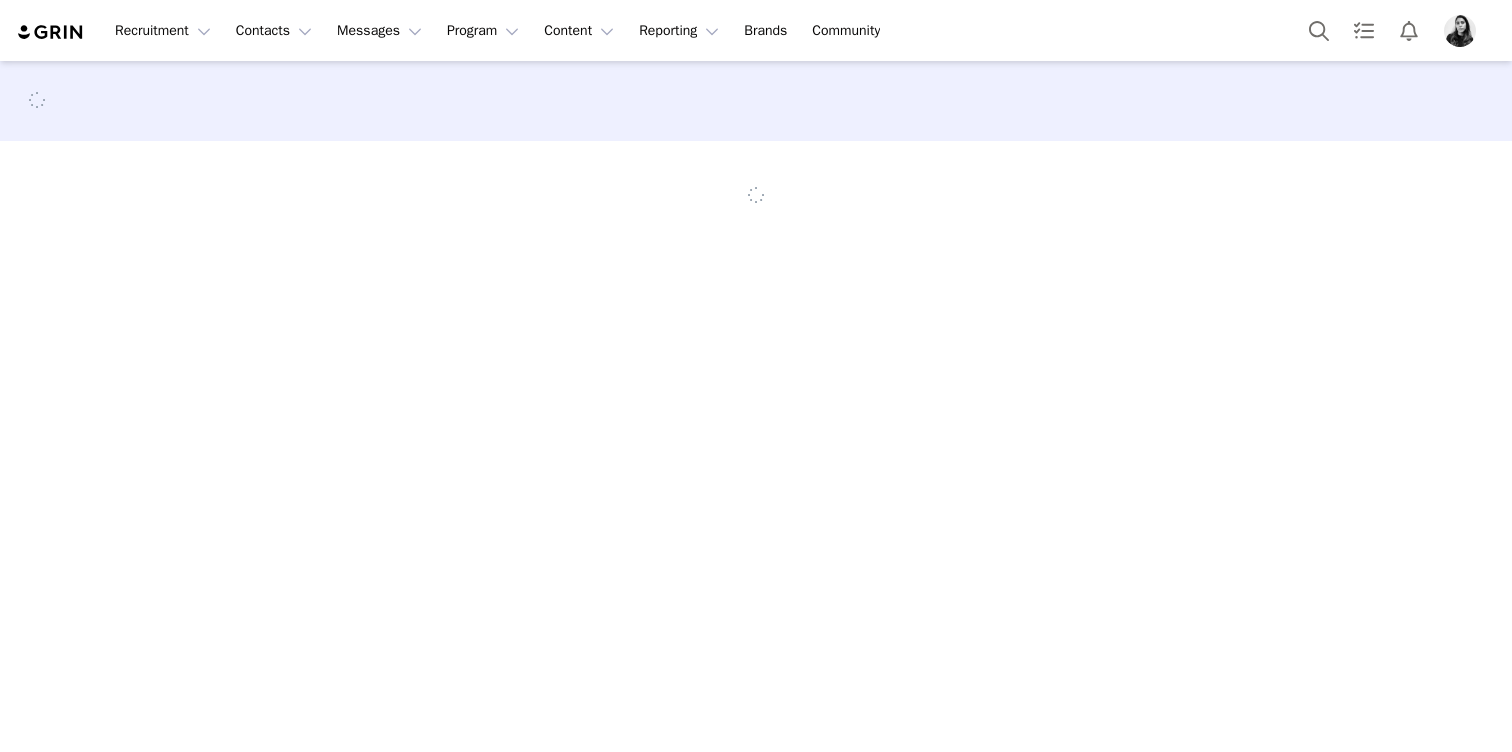 scroll, scrollTop: 0, scrollLeft: 0, axis: both 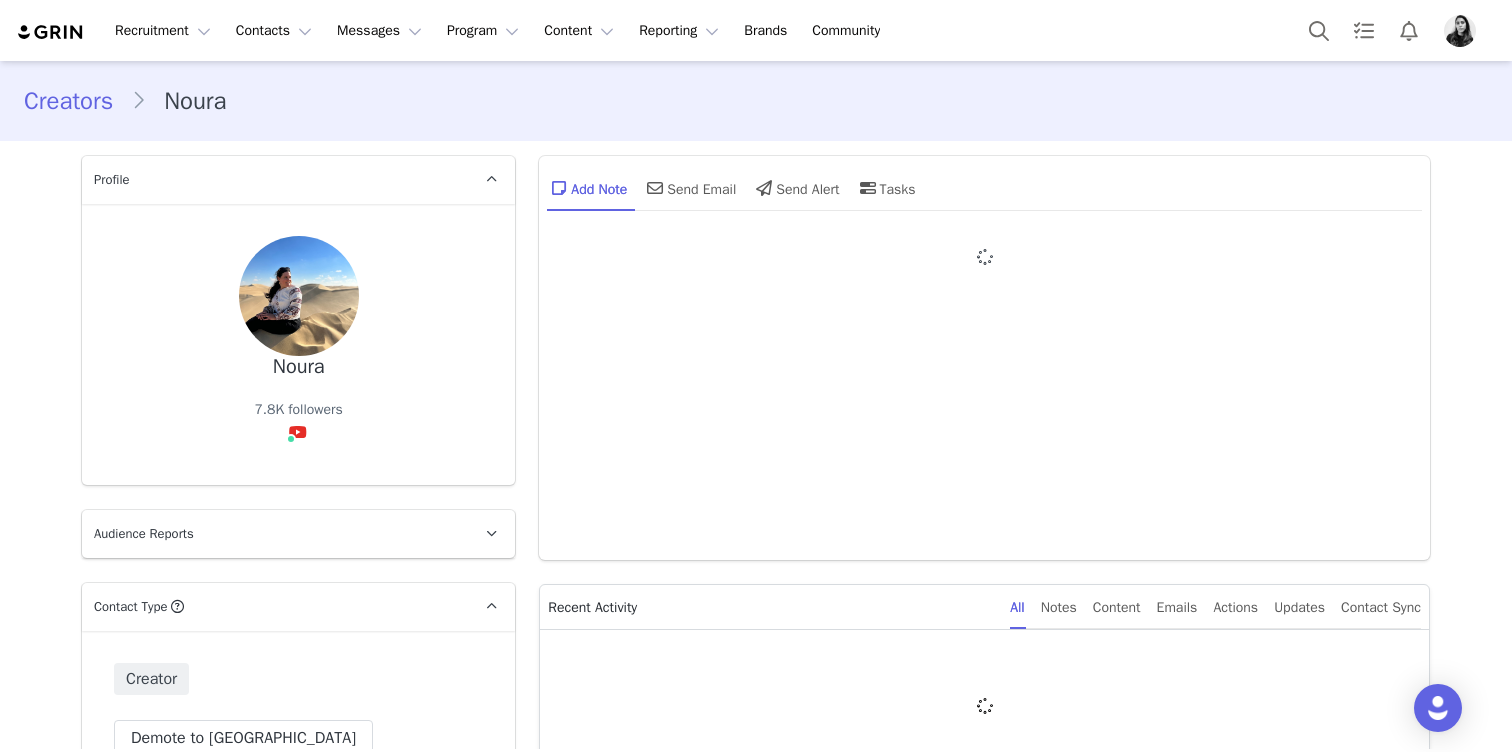 type on "+1 ([GEOGRAPHIC_DATA])" 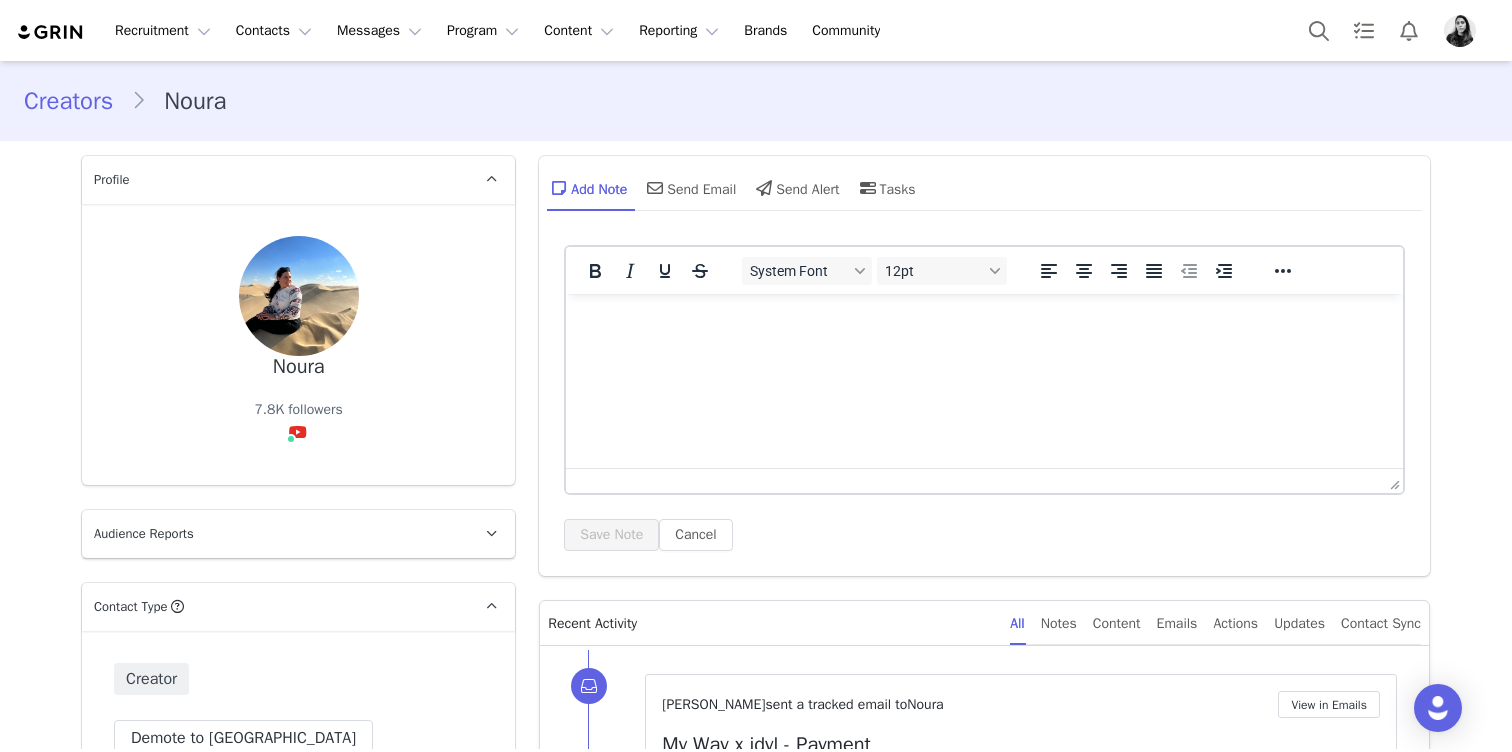 scroll, scrollTop: 0, scrollLeft: 0, axis: both 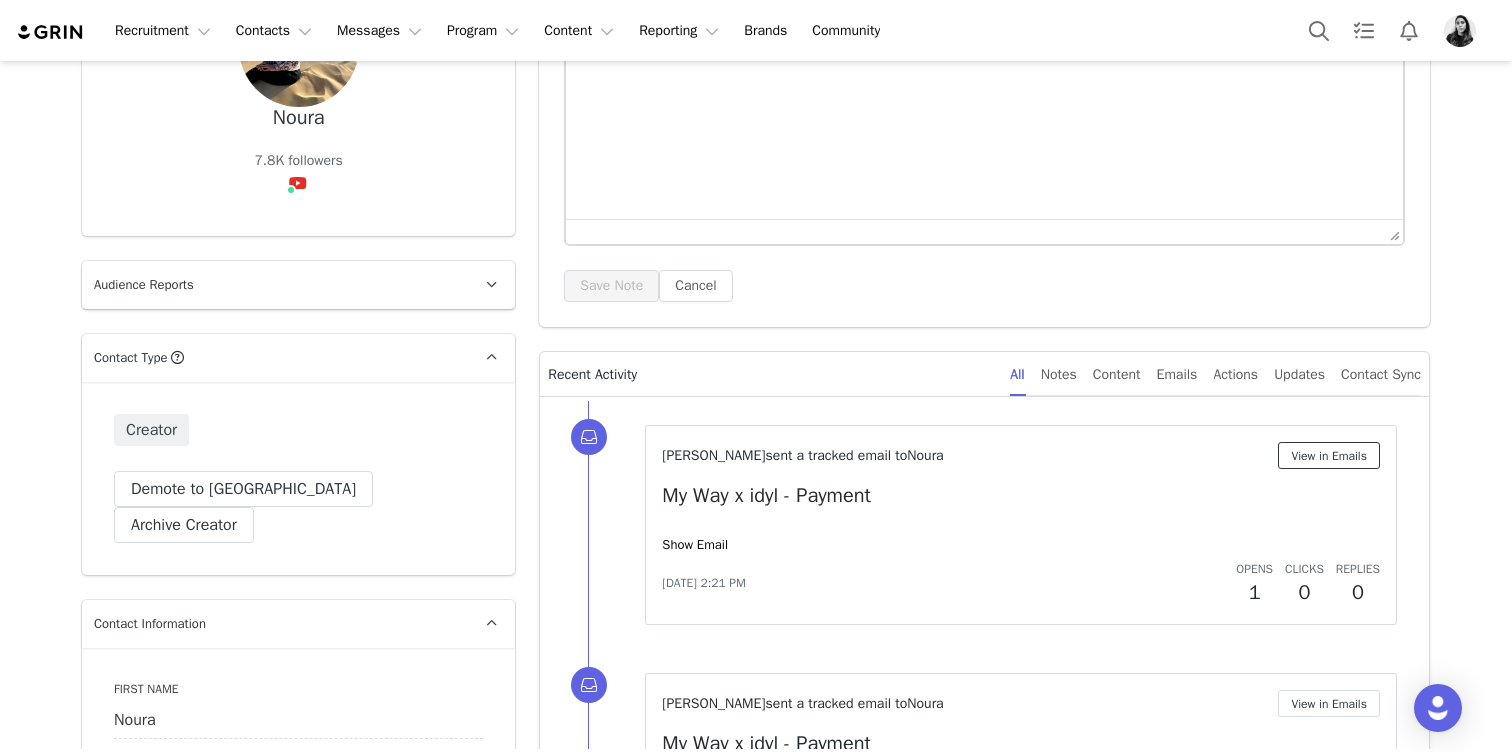 click on "View in Emails" at bounding box center [1329, 455] 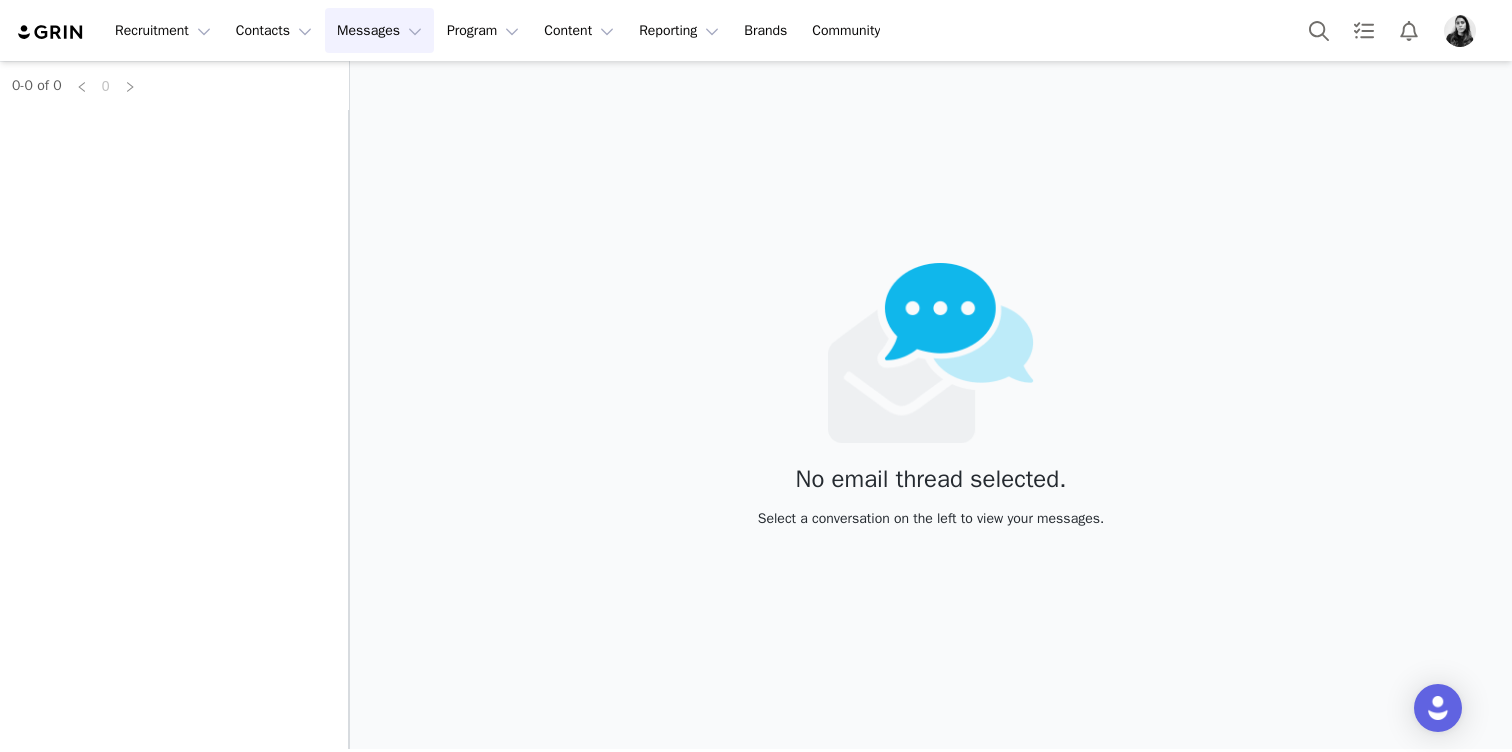 scroll, scrollTop: 0, scrollLeft: 0, axis: both 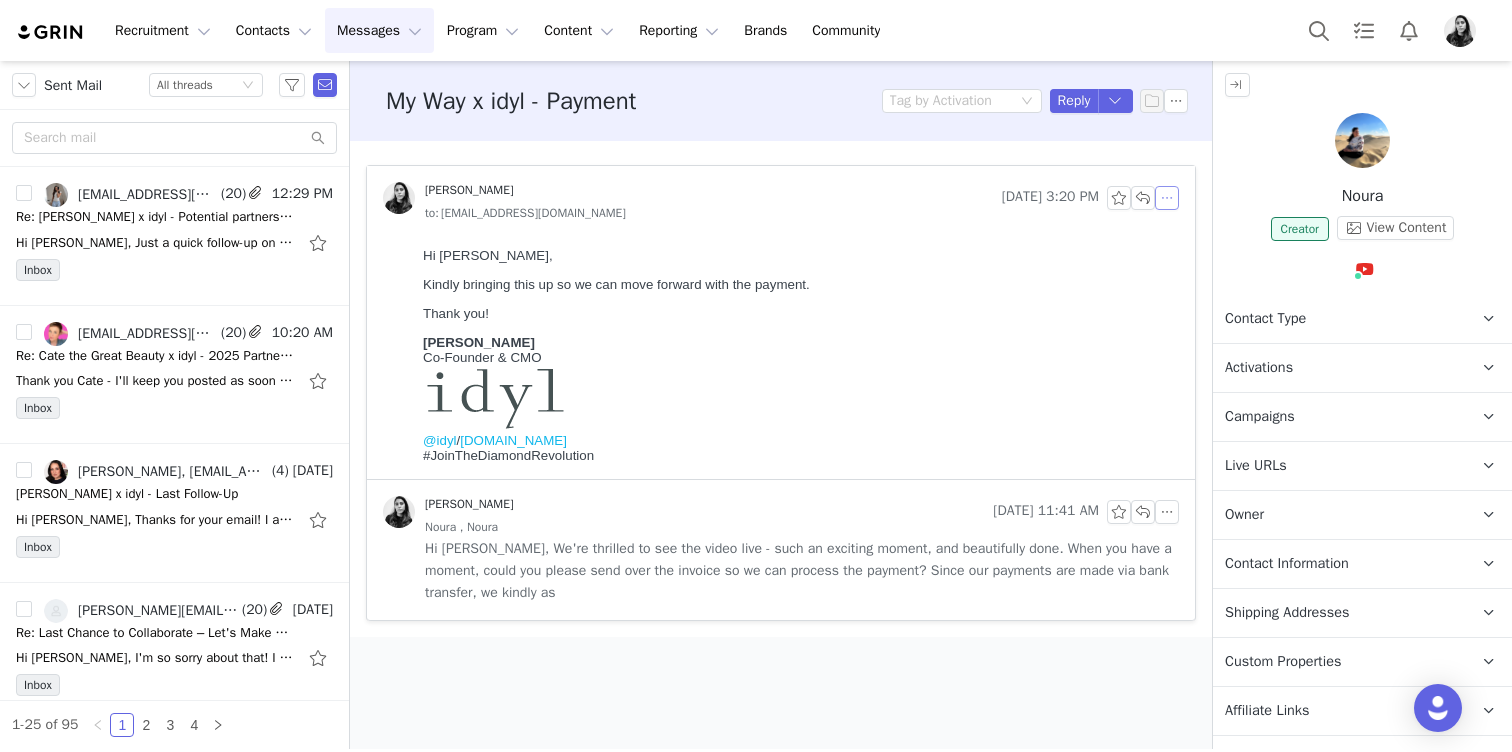click at bounding box center (1167, 198) 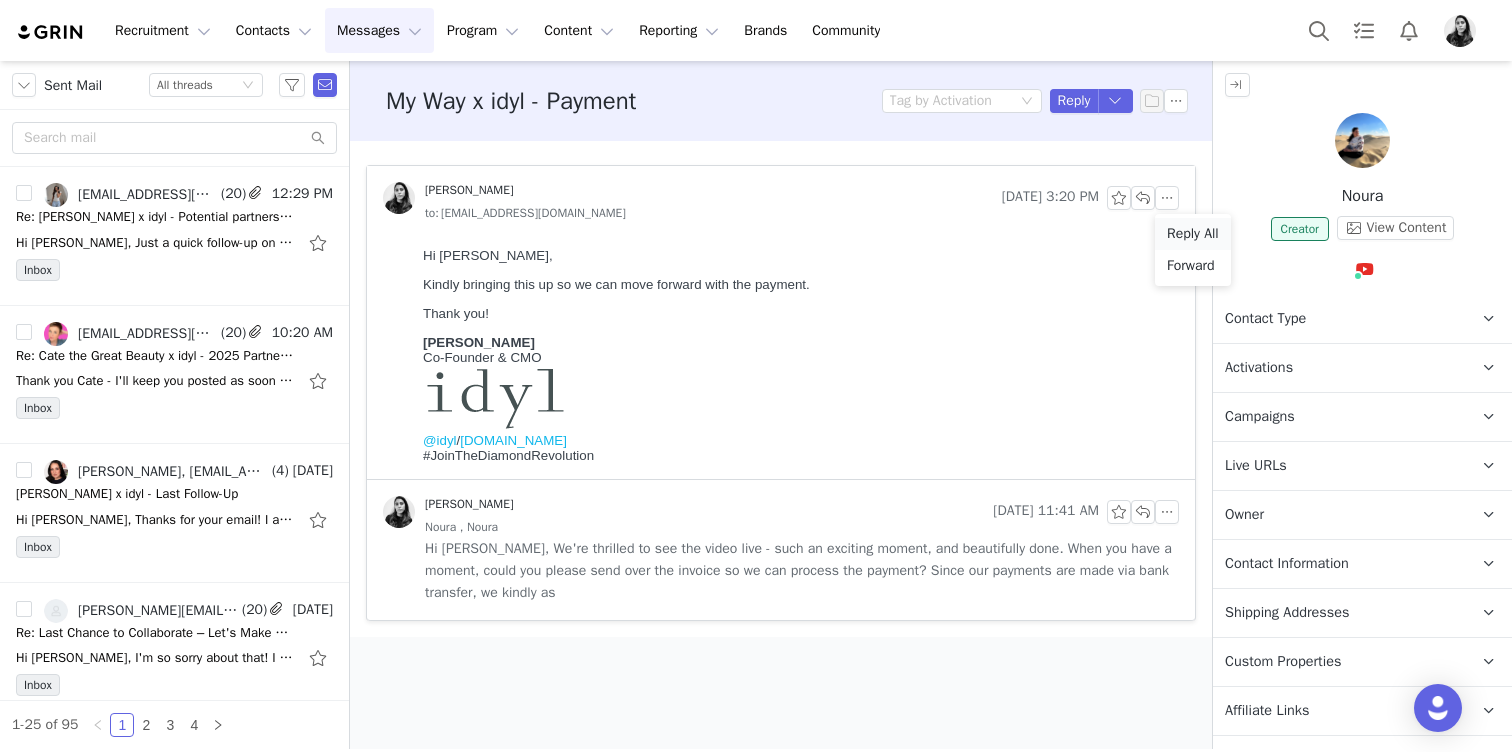 click on "Reply All" at bounding box center [1193, 234] 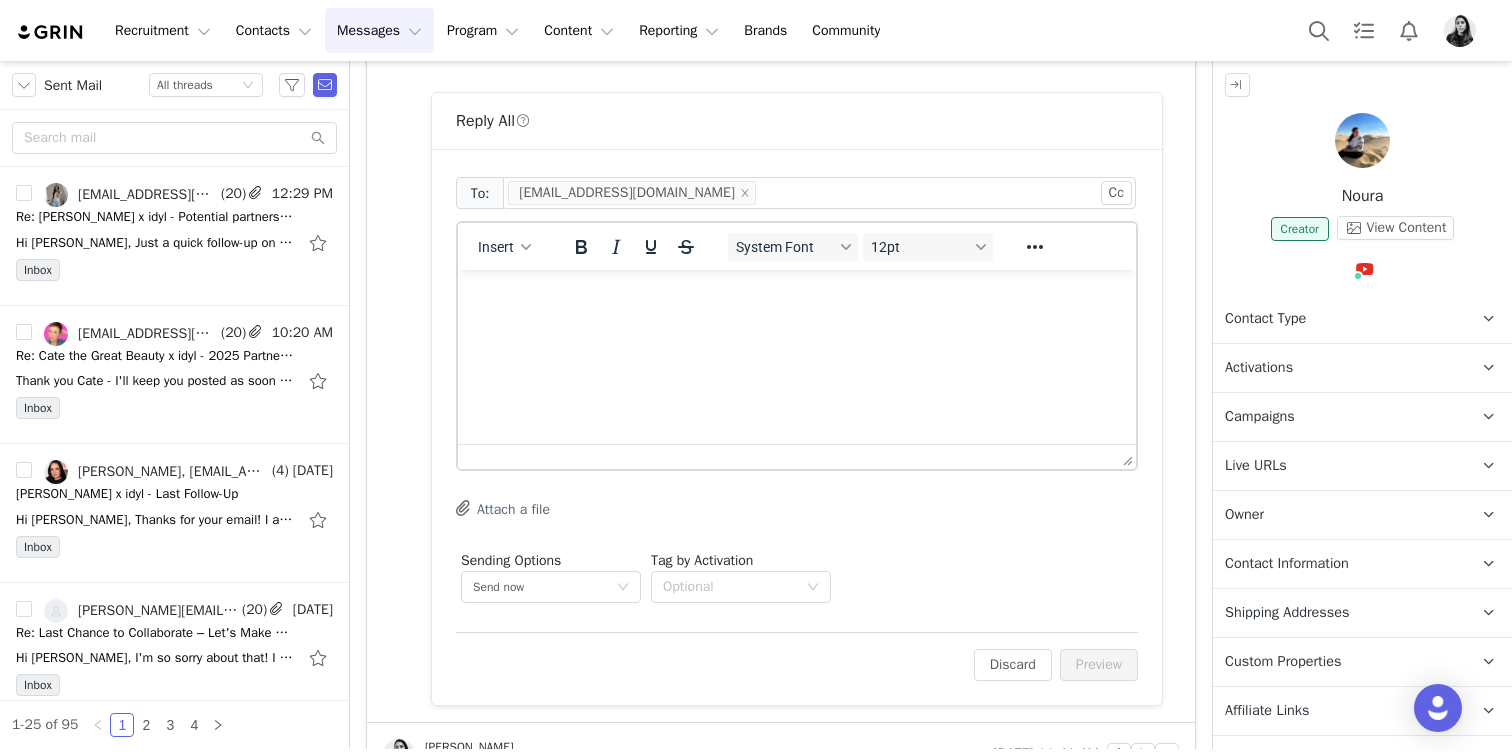 scroll, scrollTop: 439, scrollLeft: 0, axis: vertical 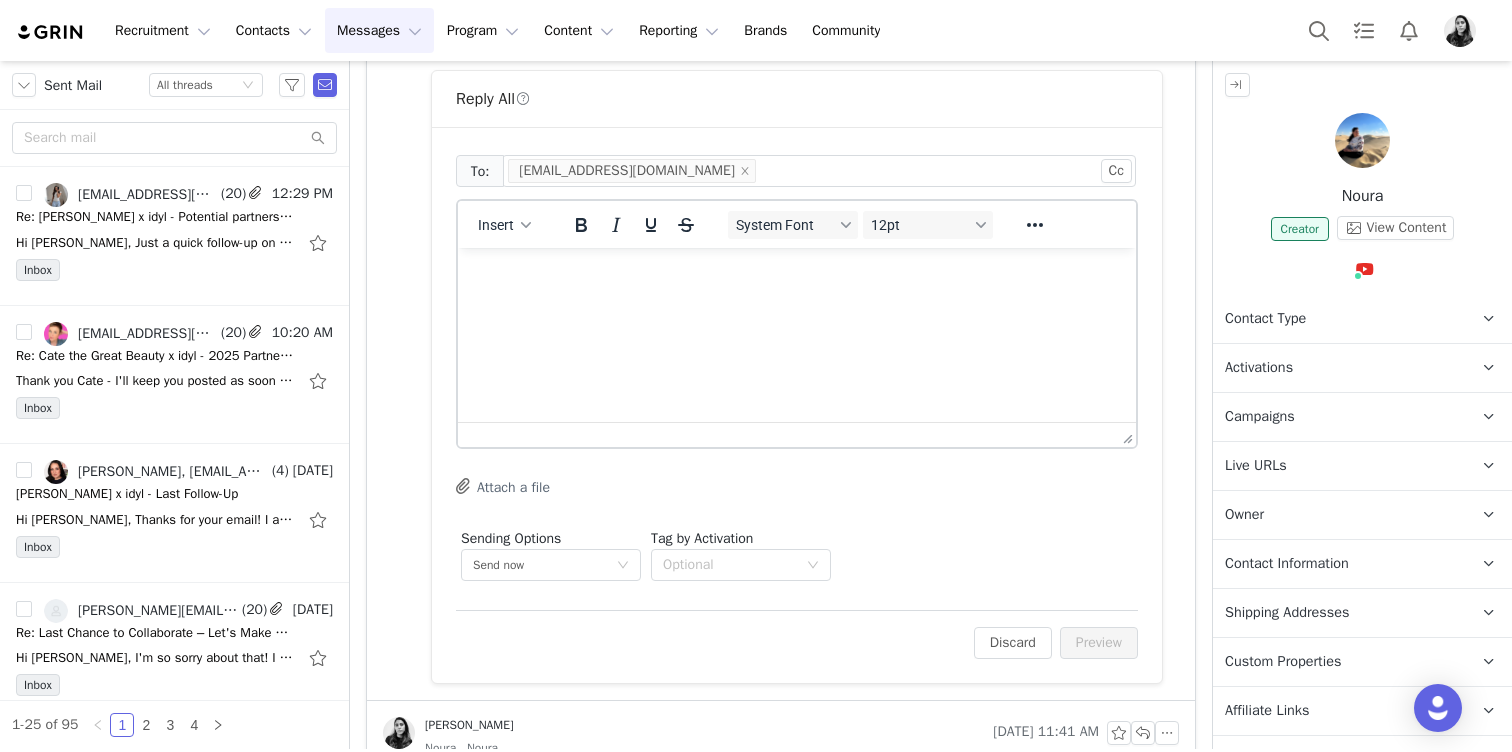 click at bounding box center [797, 275] 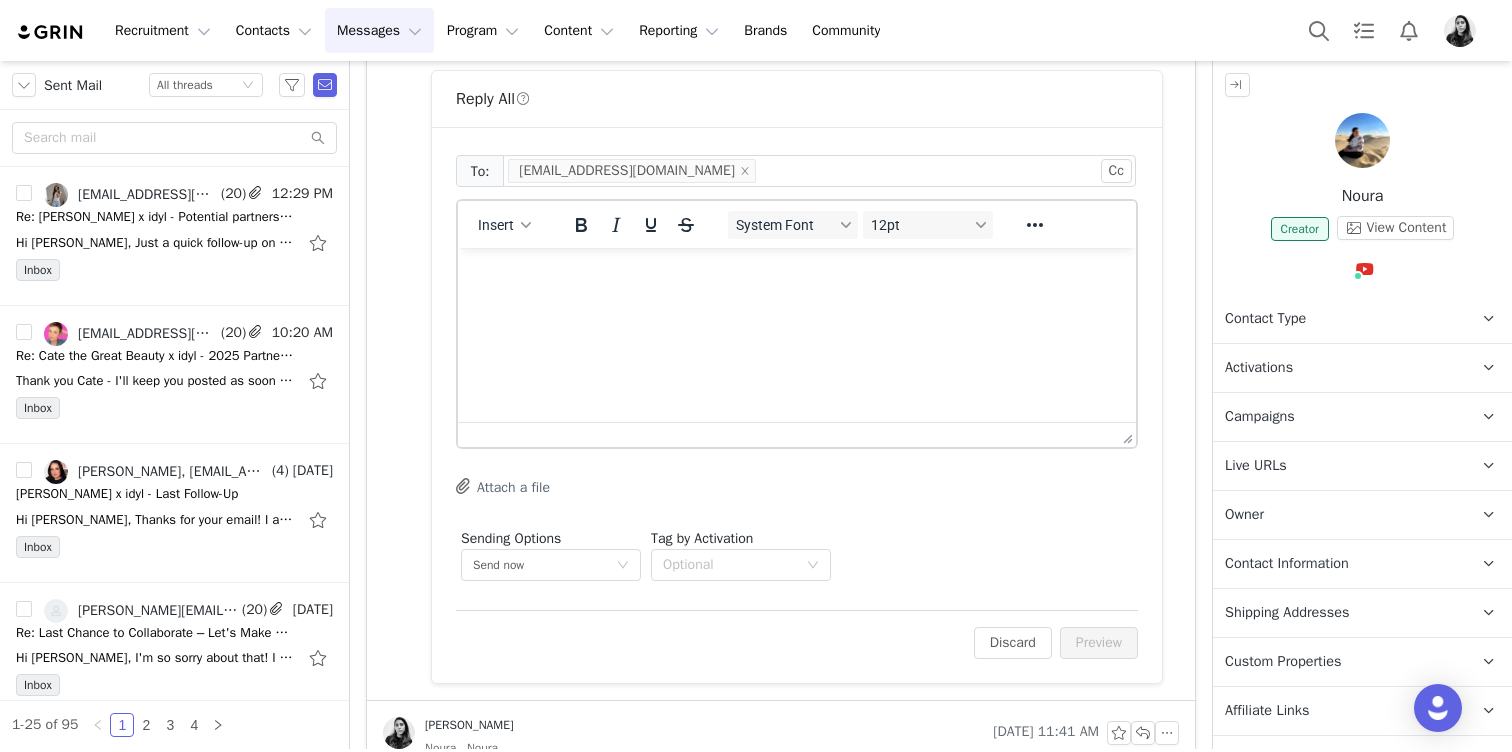 paste 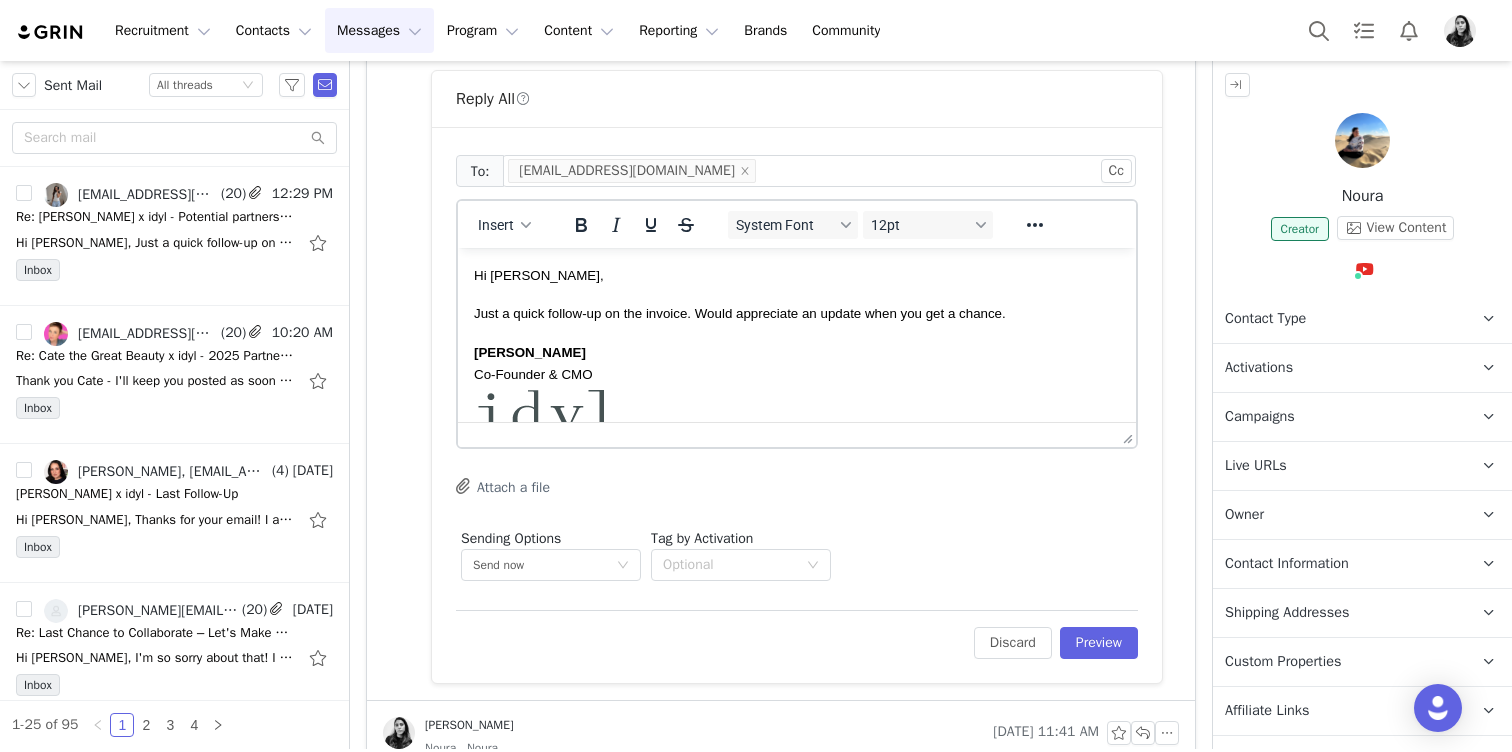 scroll, scrollTop: 0, scrollLeft: 0, axis: both 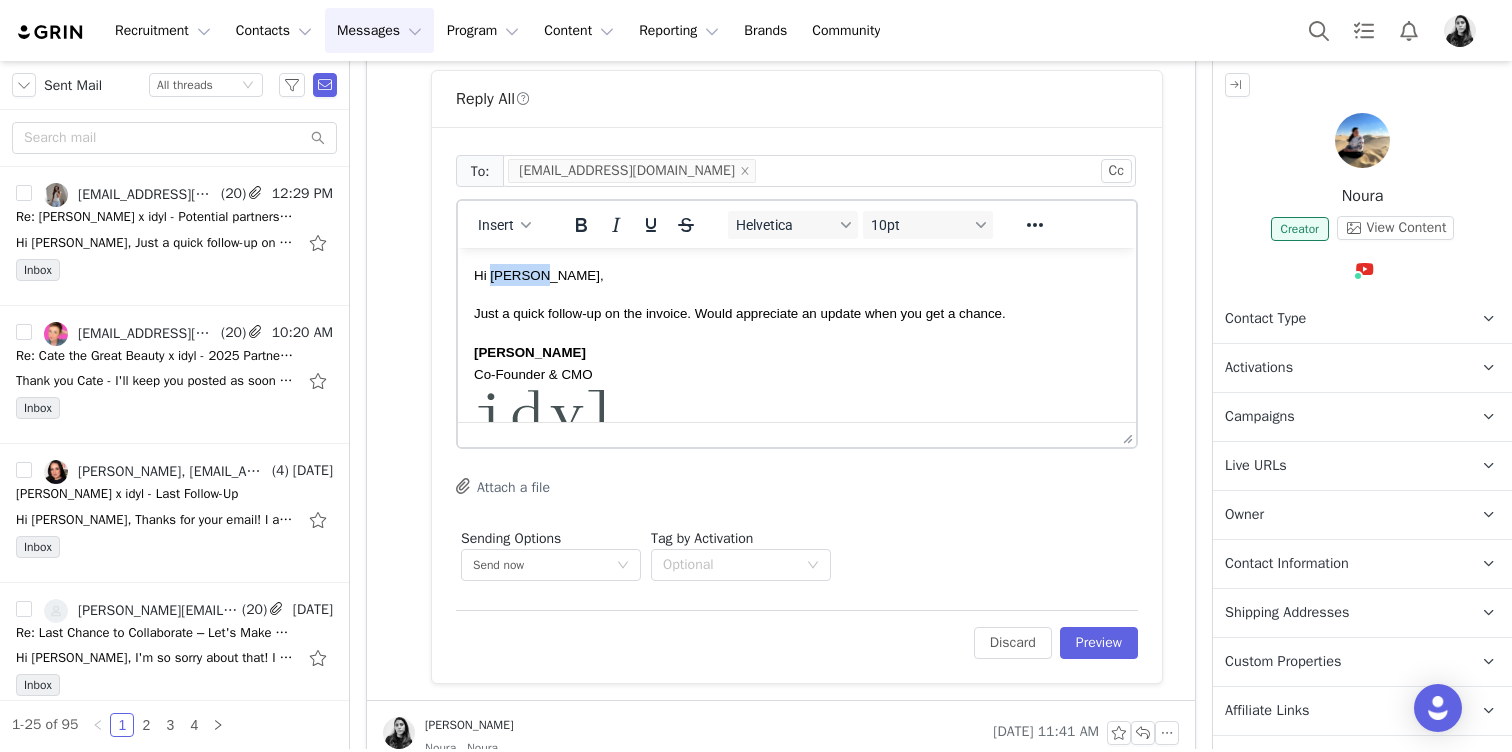 click on "Hi Maarten," at bounding box center [539, 275] 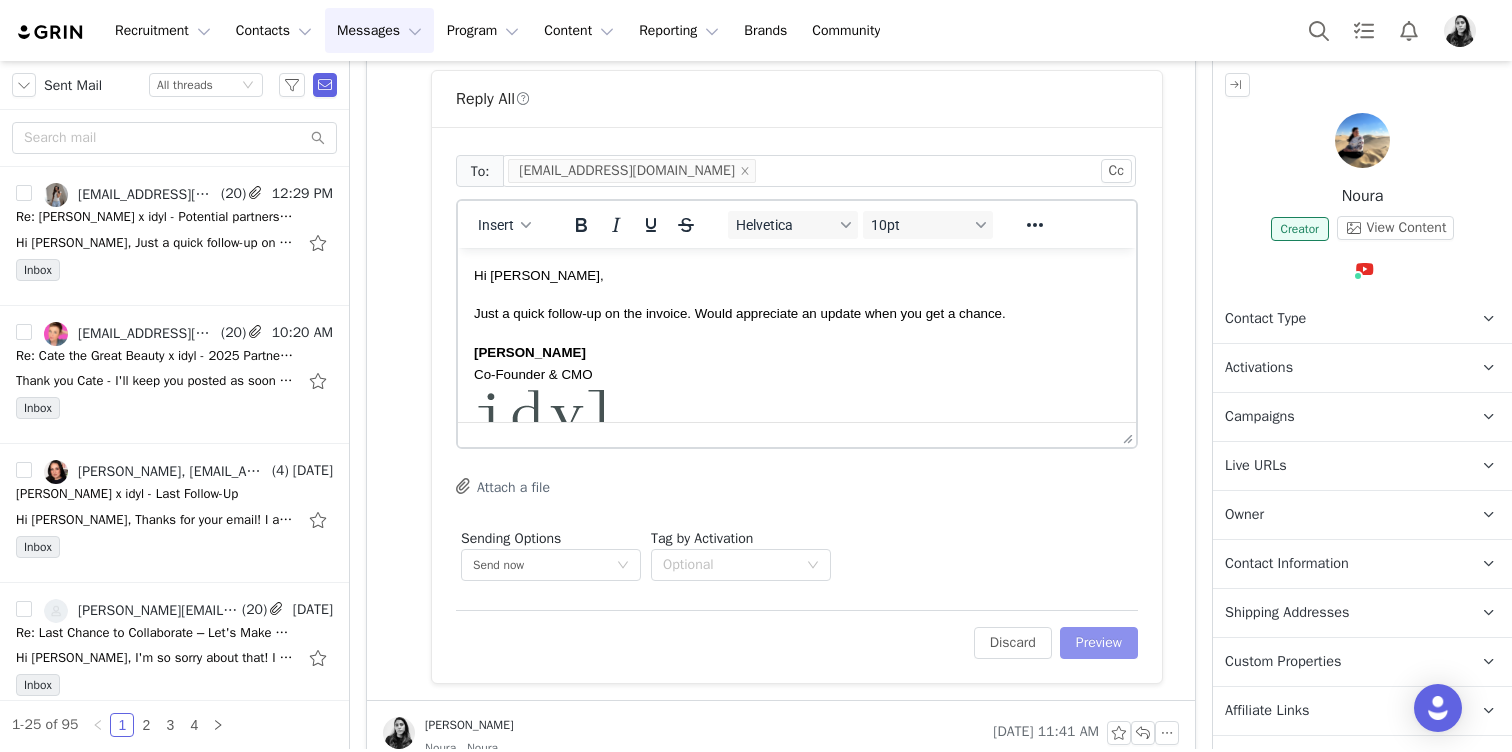 click on "Preview" at bounding box center (1099, 643) 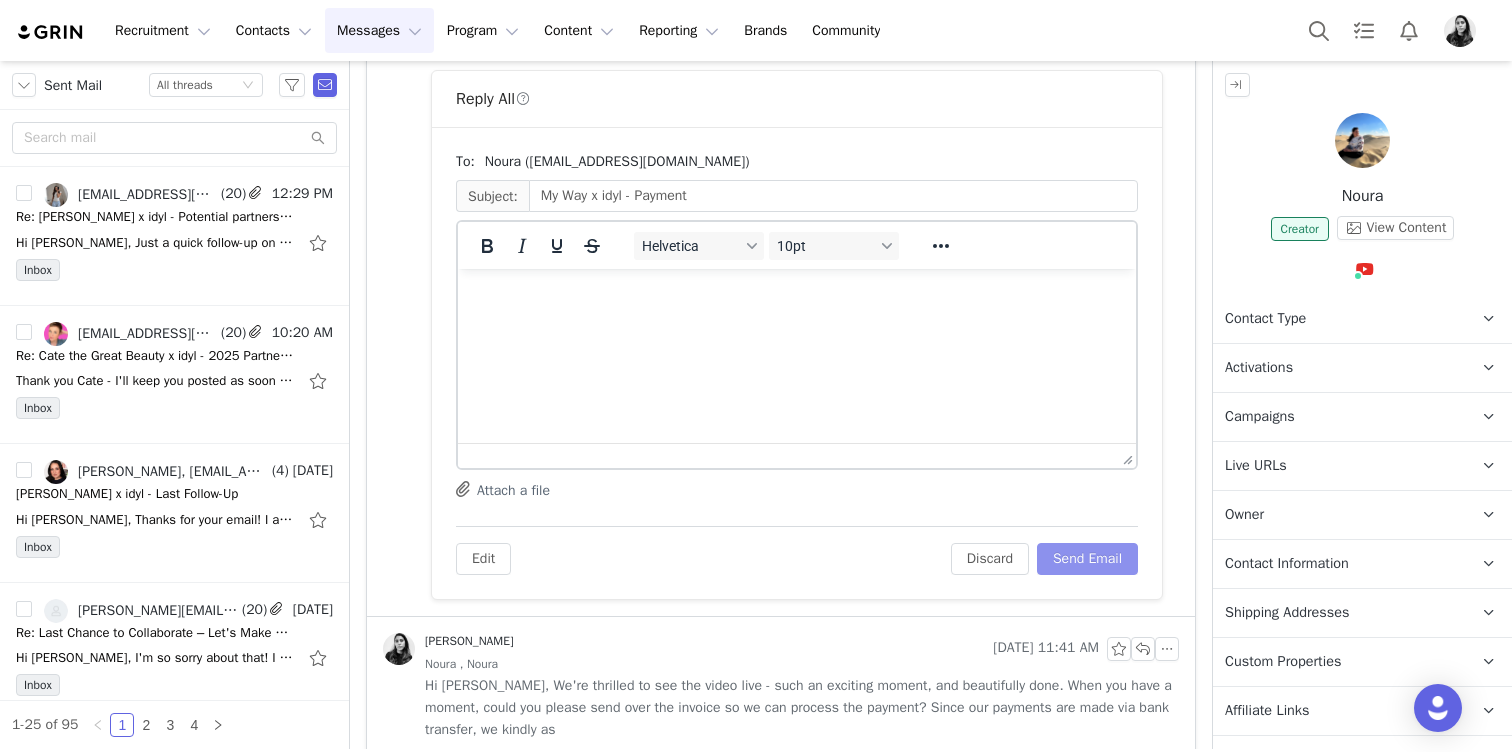 scroll, scrollTop: 439, scrollLeft: 0, axis: vertical 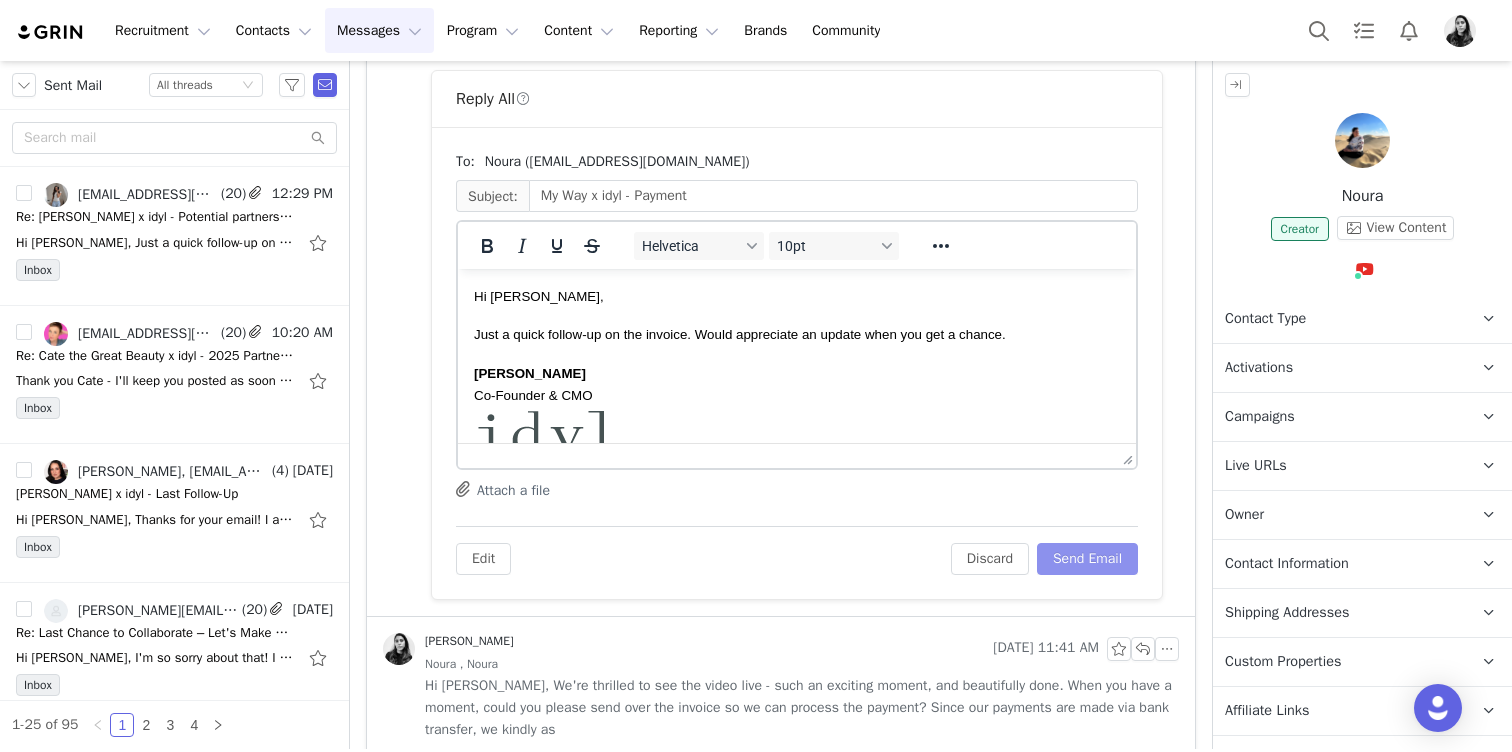 click on "Send Email" at bounding box center [1087, 559] 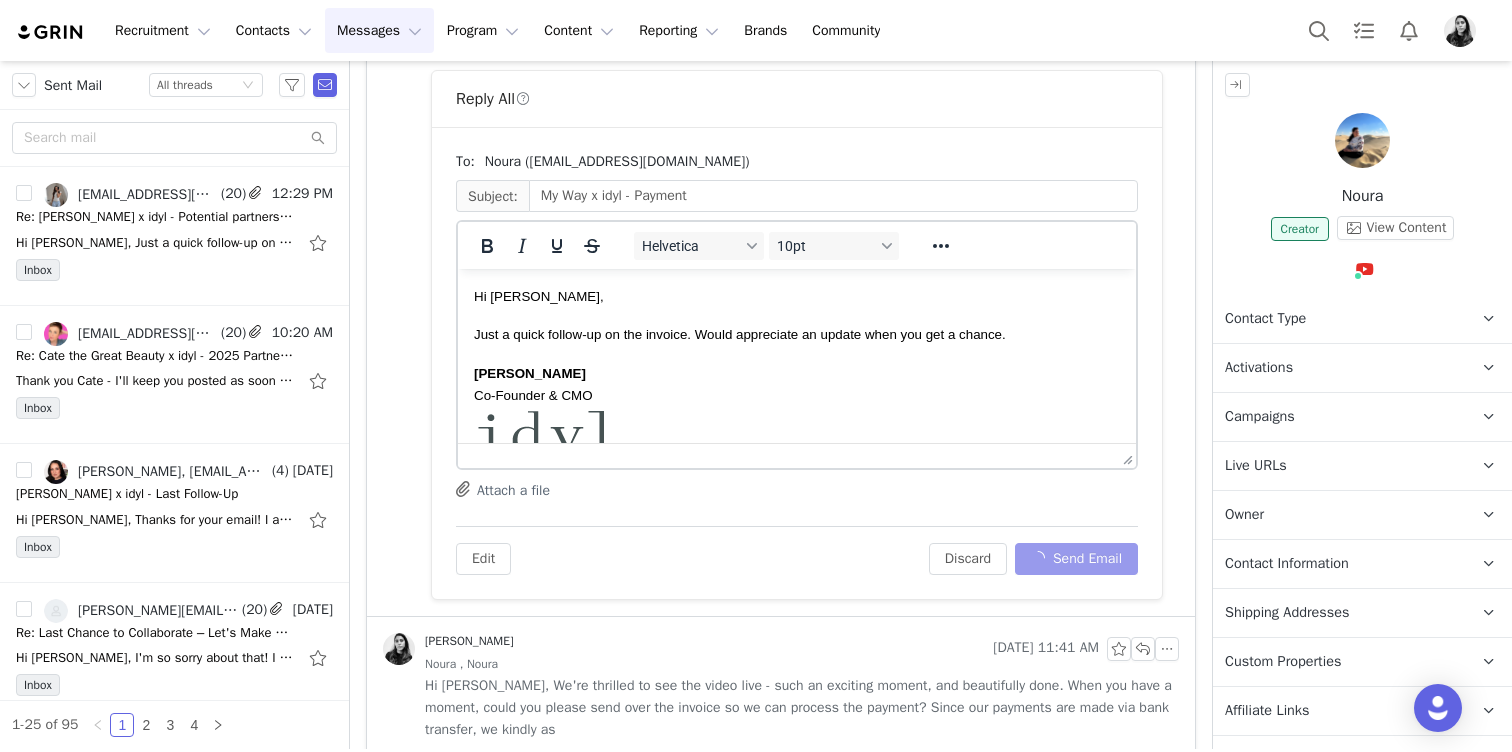 scroll, scrollTop: 0, scrollLeft: 0, axis: both 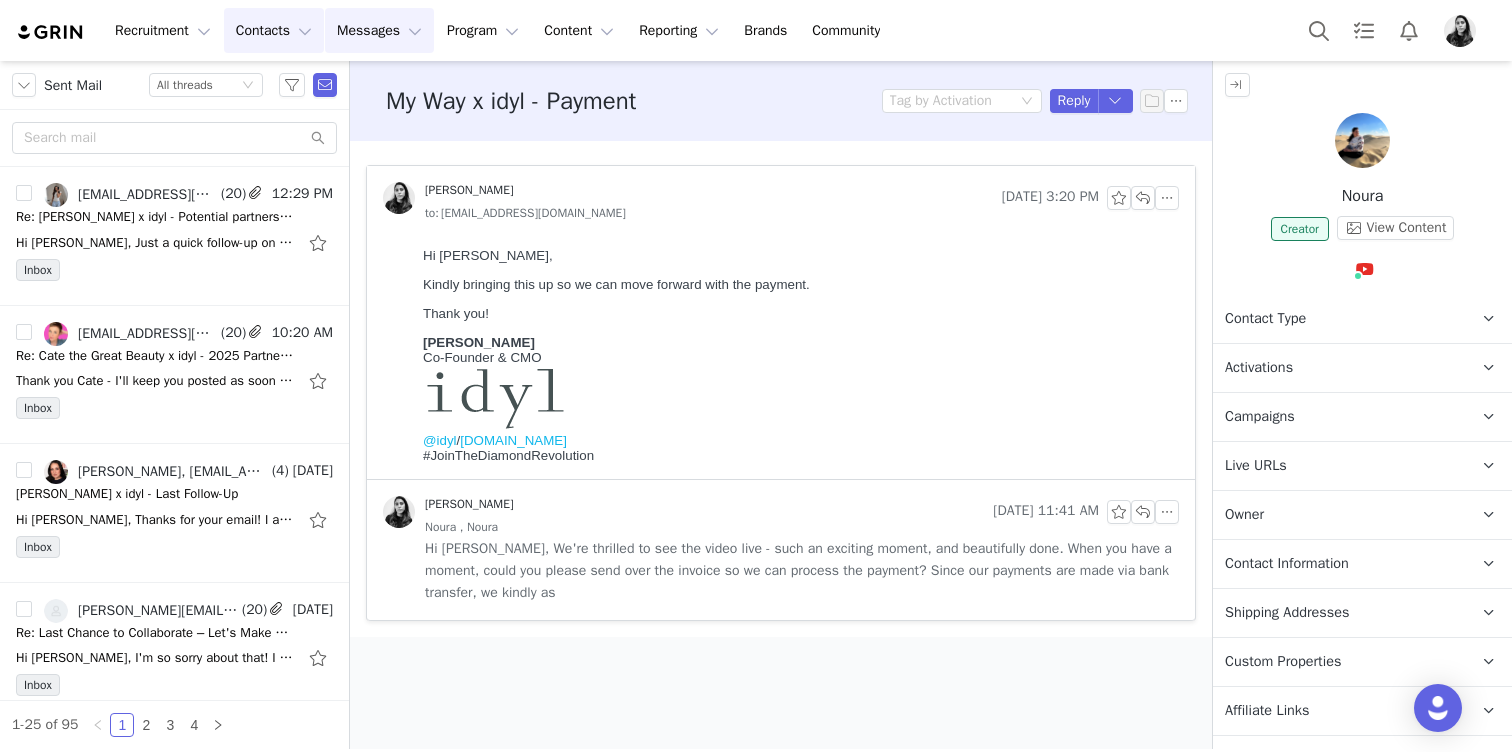 click on "Contacts Contacts" at bounding box center [274, 30] 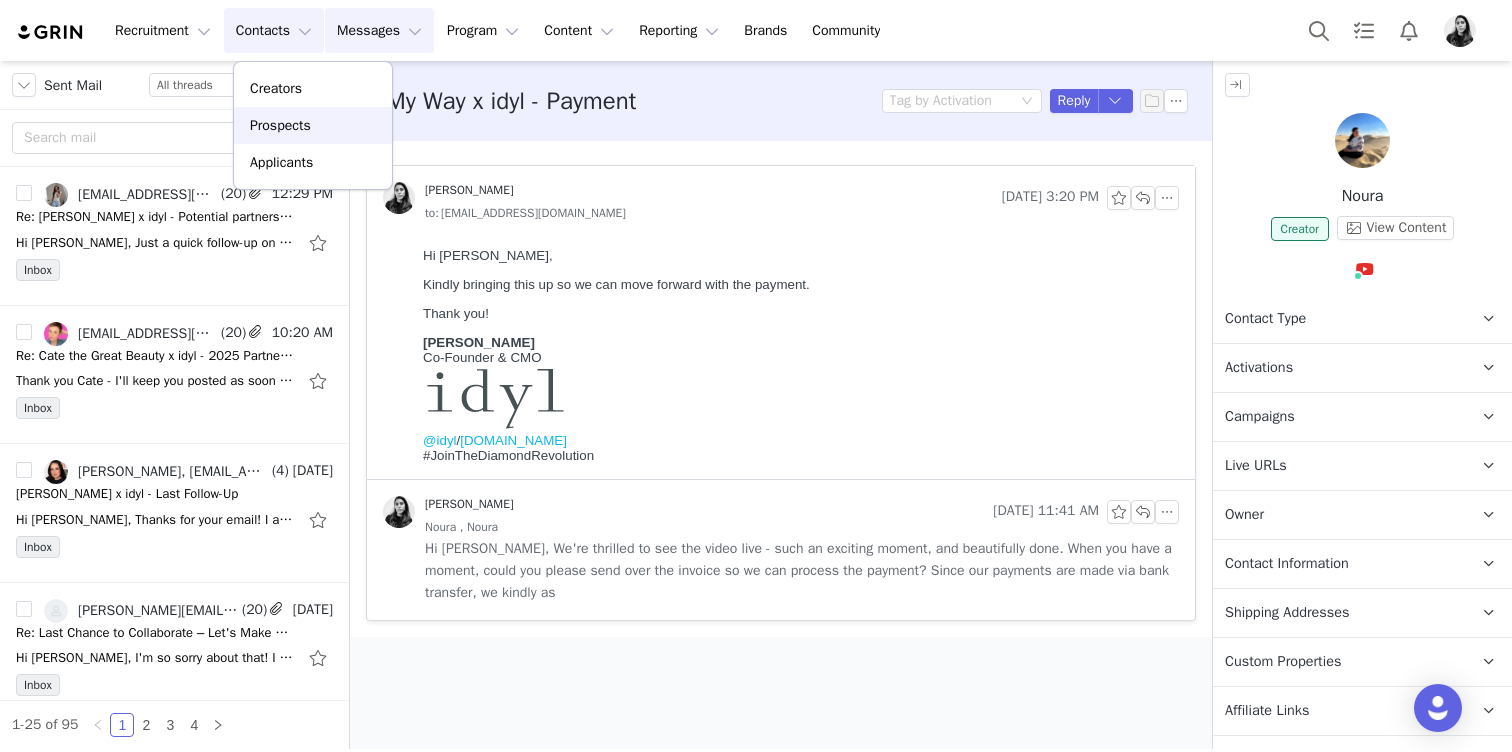 click on "Prospects" at bounding box center [280, 125] 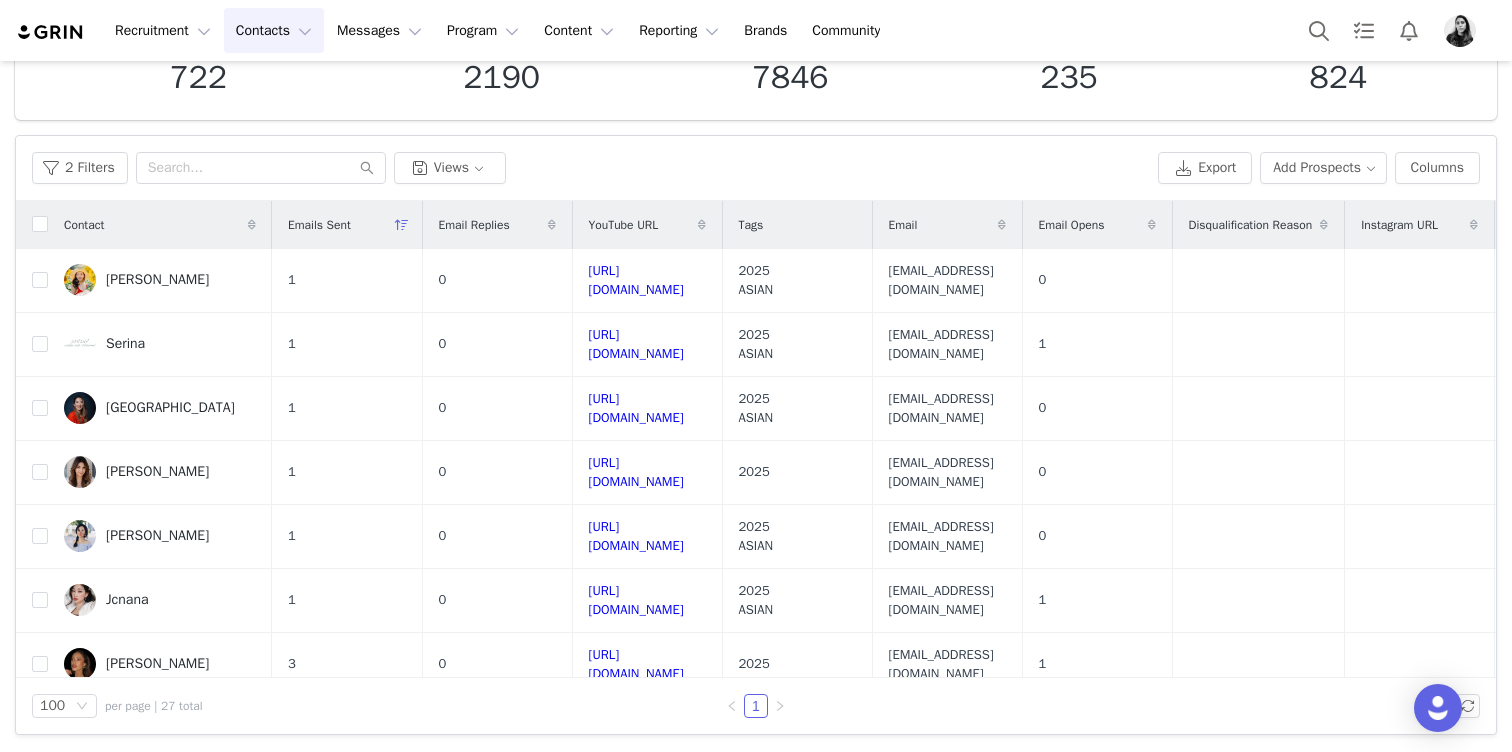 scroll, scrollTop: 146, scrollLeft: 0, axis: vertical 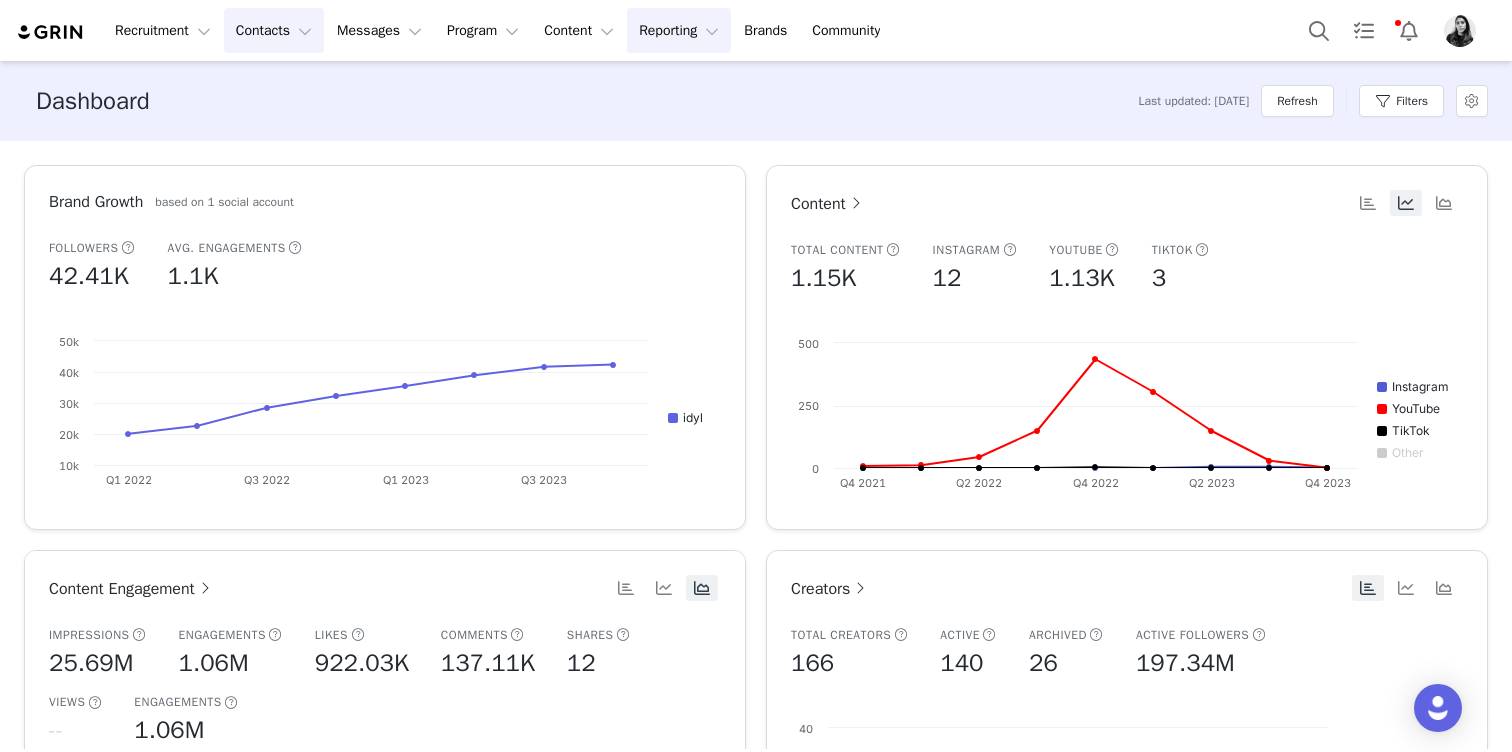 click on "Contacts Contacts" at bounding box center [274, 30] 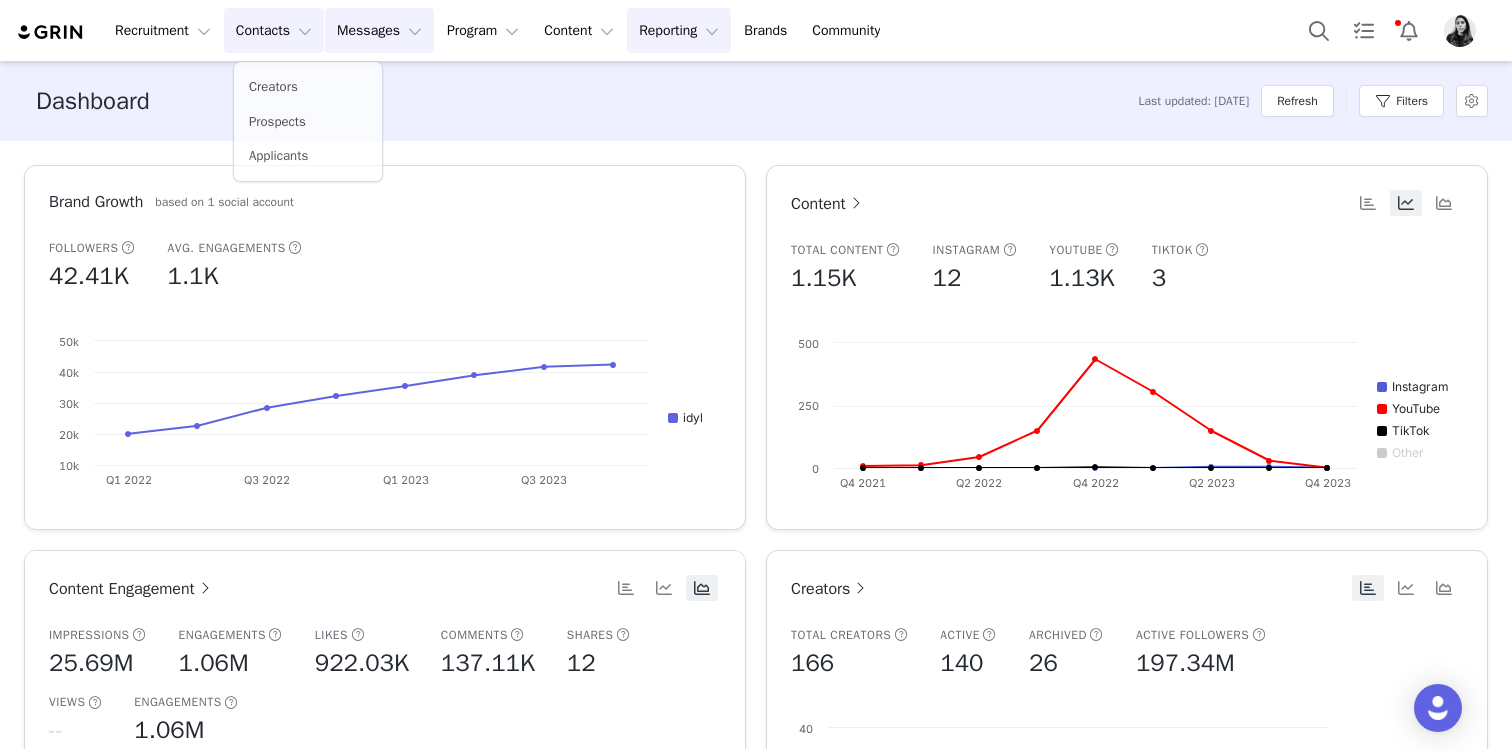 click on "Messages Messages" at bounding box center [379, 30] 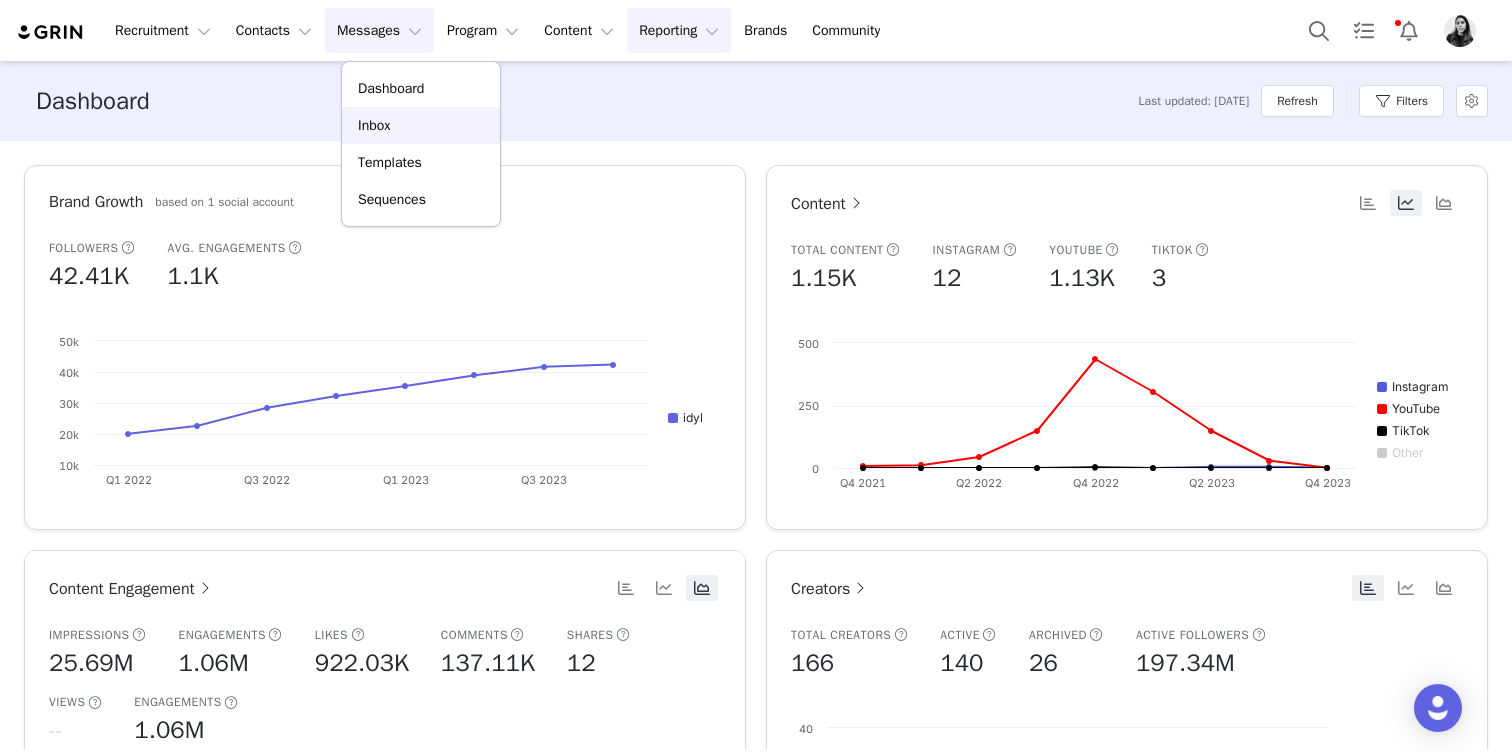 click on "Inbox" at bounding box center (374, 125) 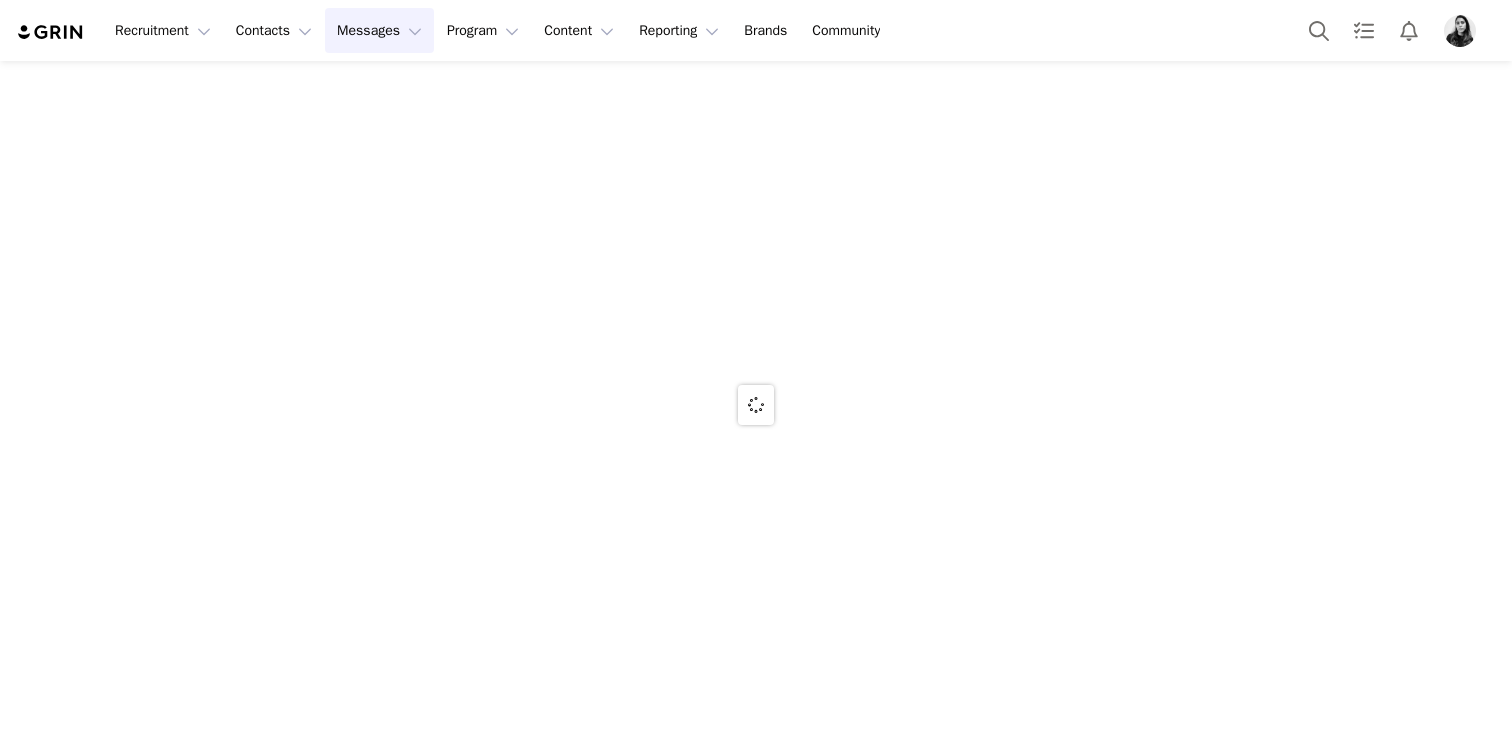 scroll, scrollTop: 0, scrollLeft: 0, axis: both 